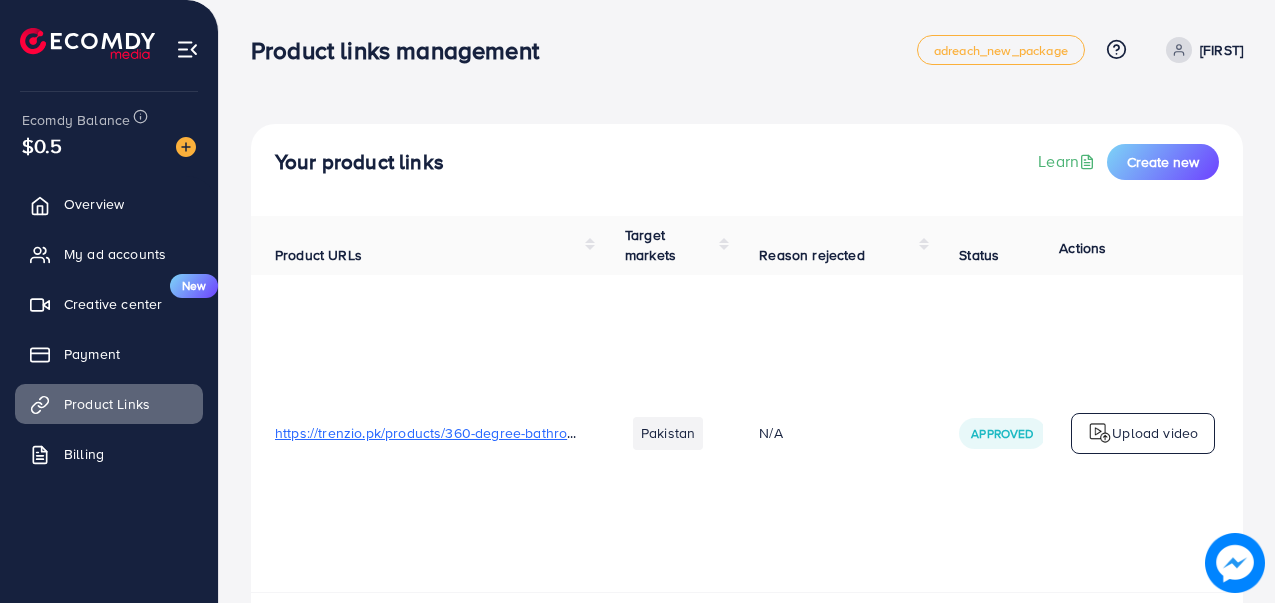 scroll, scrollTop: 0, scrollLeft: 0, axis: both 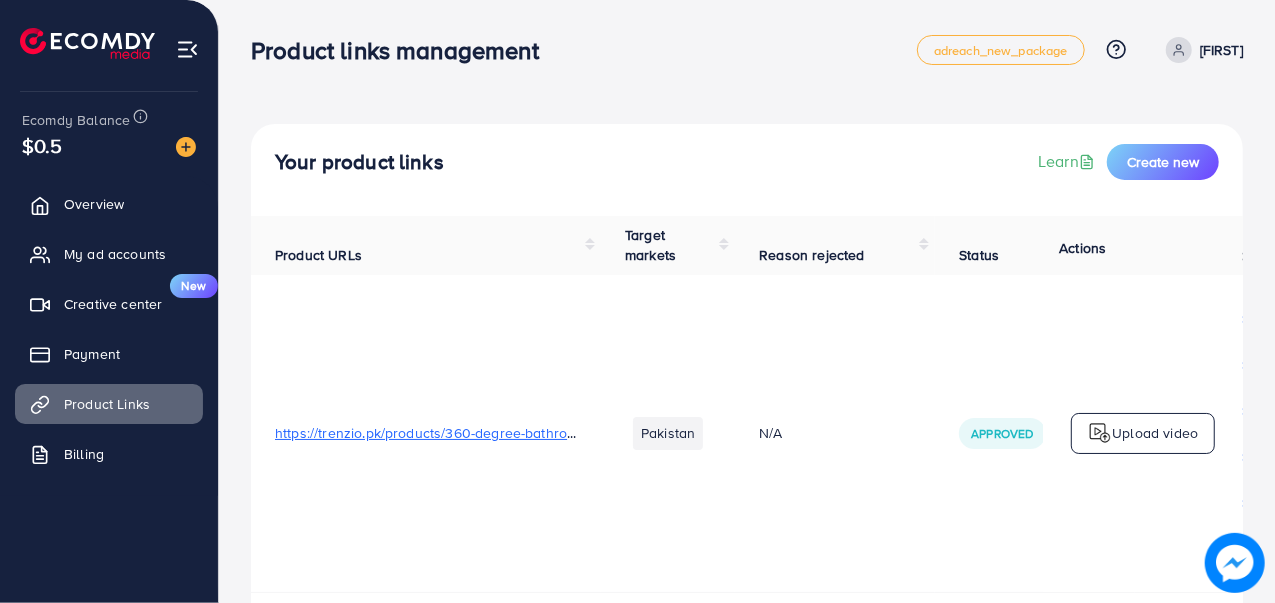 click on "Creative center" at bounding box center [113, 304] 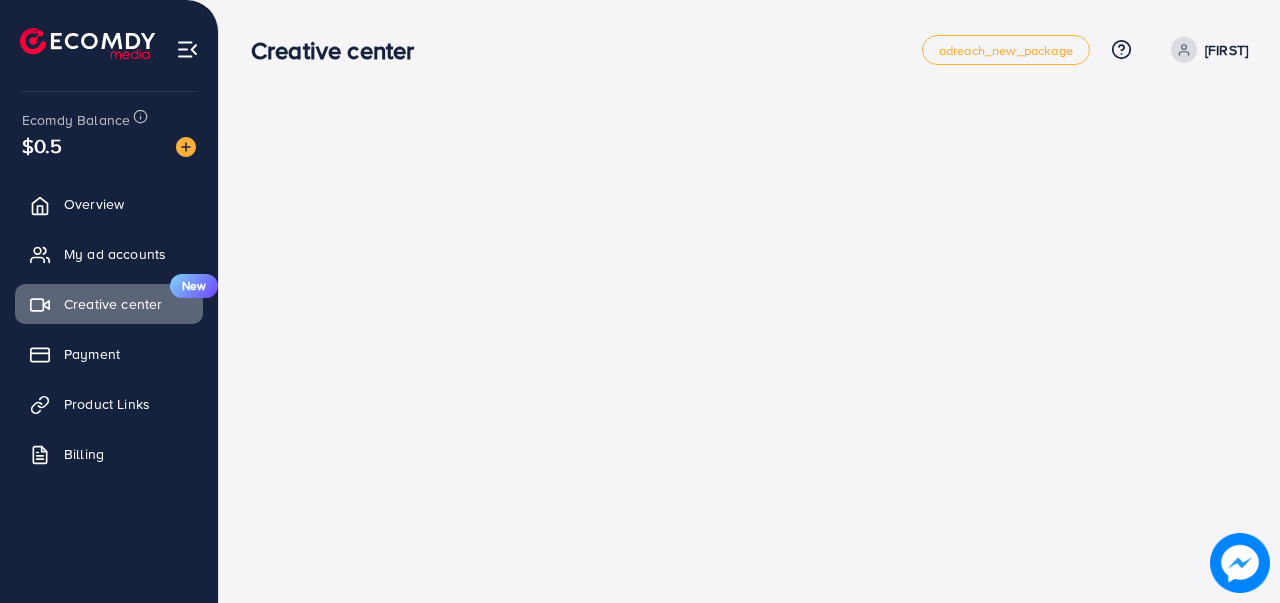 click at bounding box center [749, 301] 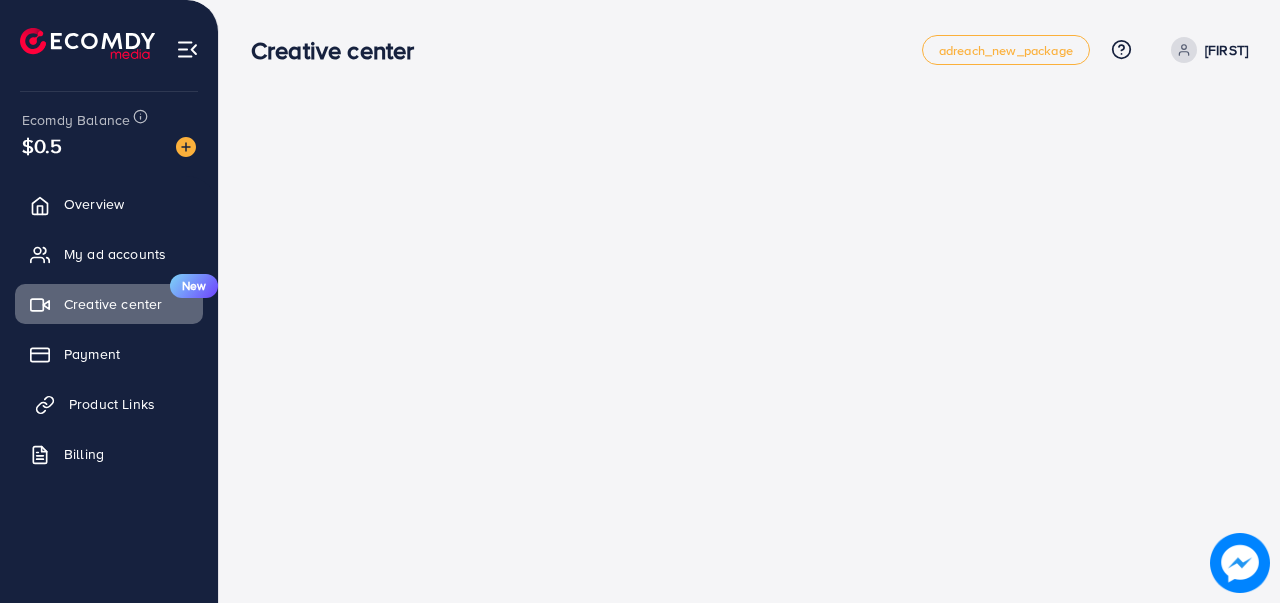 click 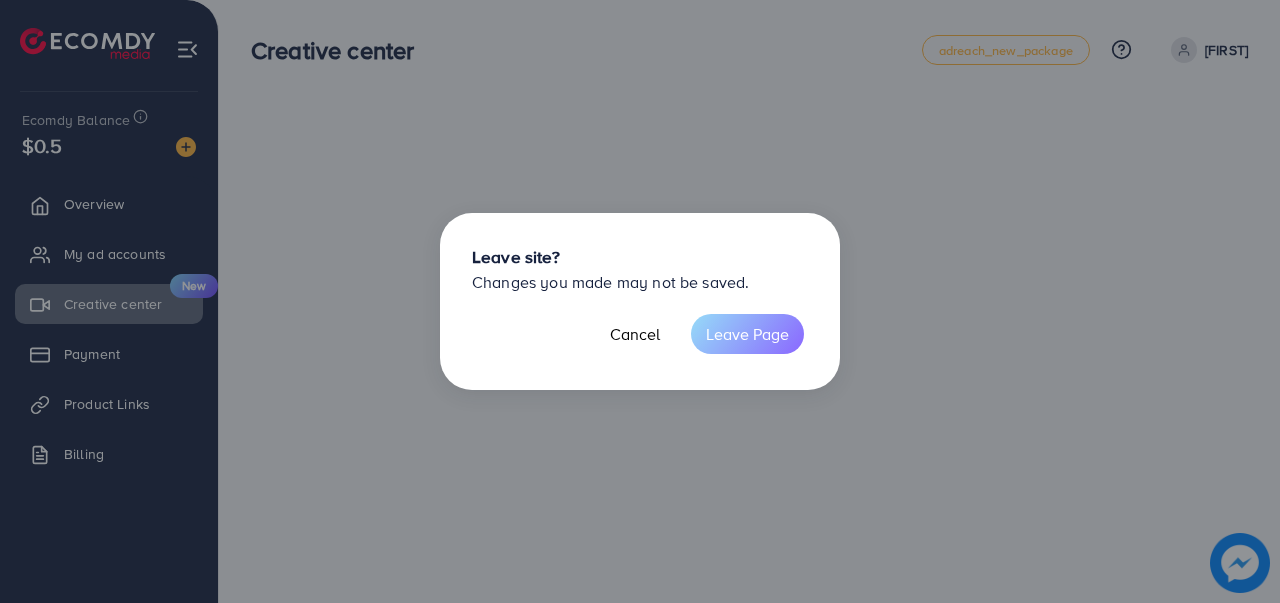click on "Leave Page" at bounding box center [747, 334] 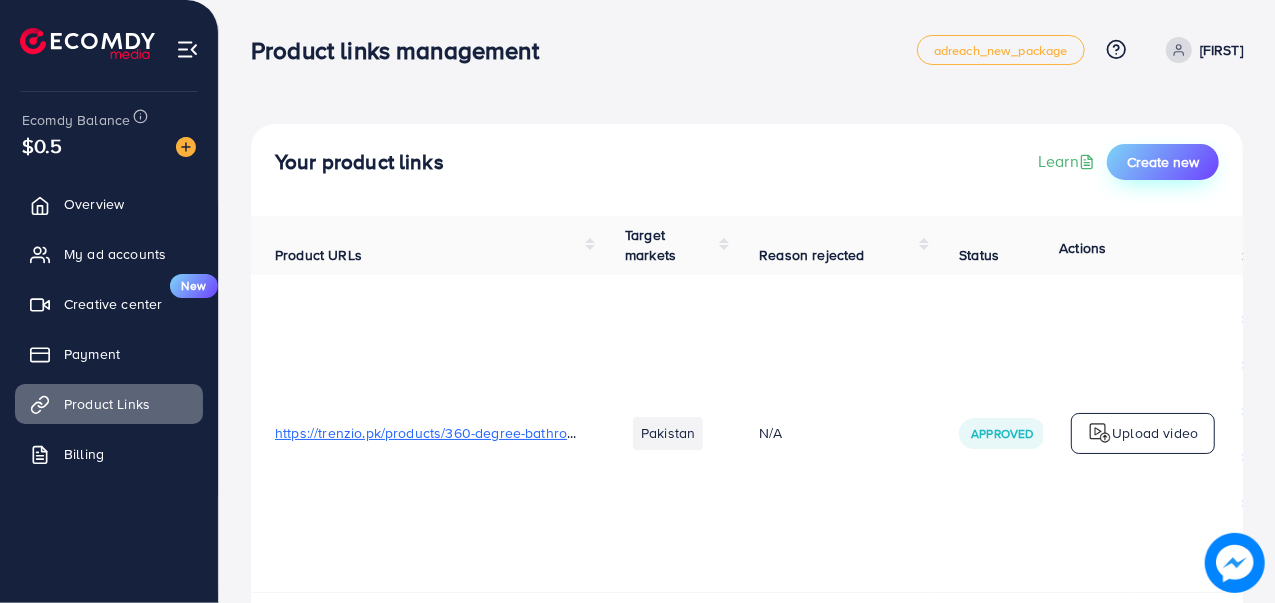 click on "Create new" at bounding box center [1163, 162] 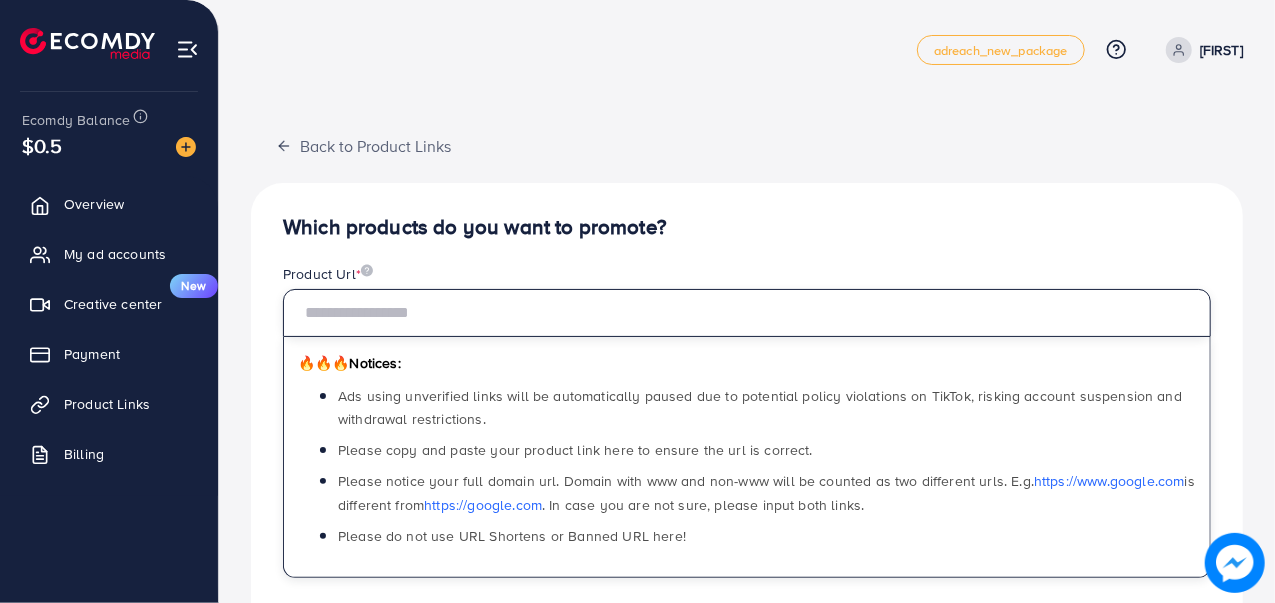 click at bounding box center [747, 313] 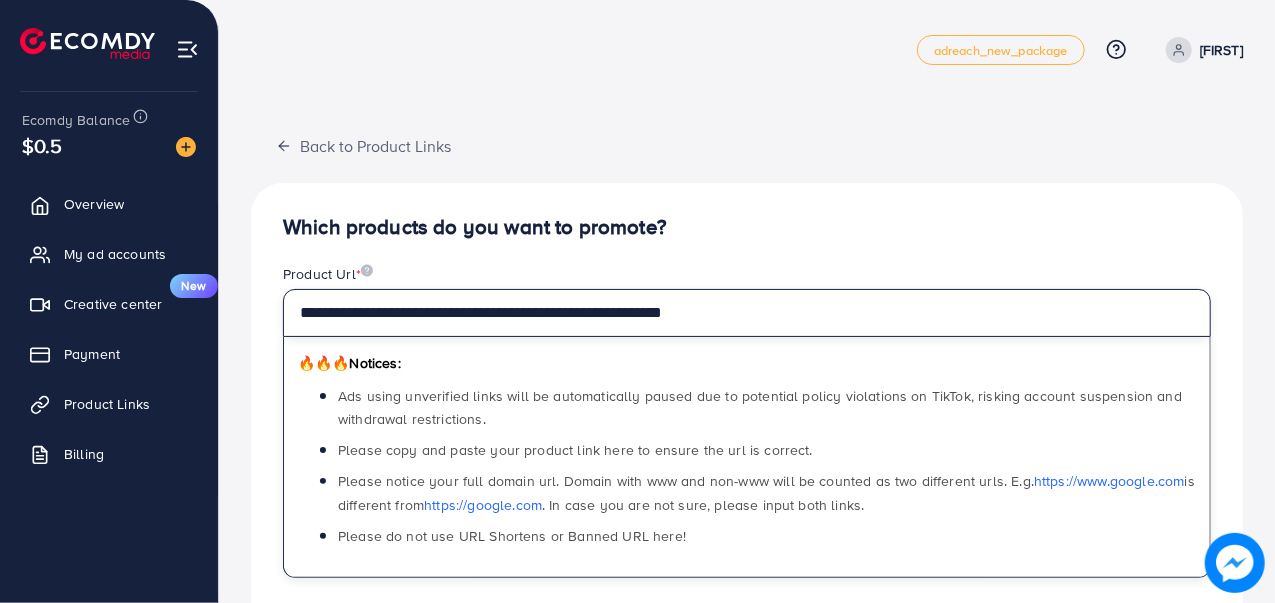 type on "**********" 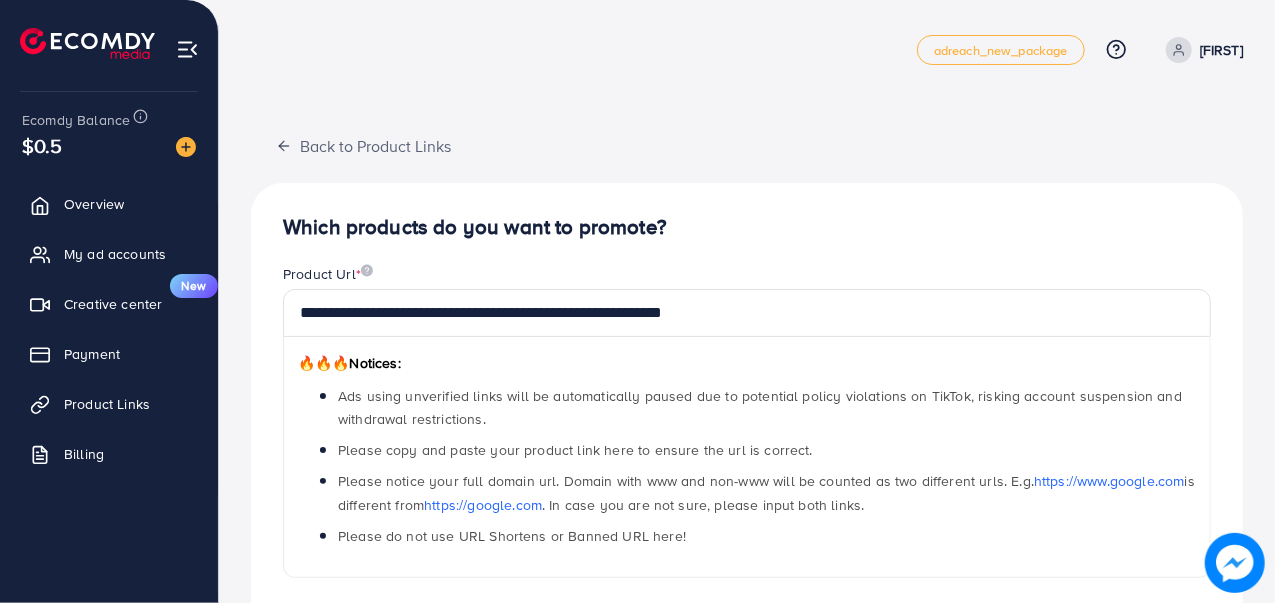 click on "**********" at bounding box center (747, 638) 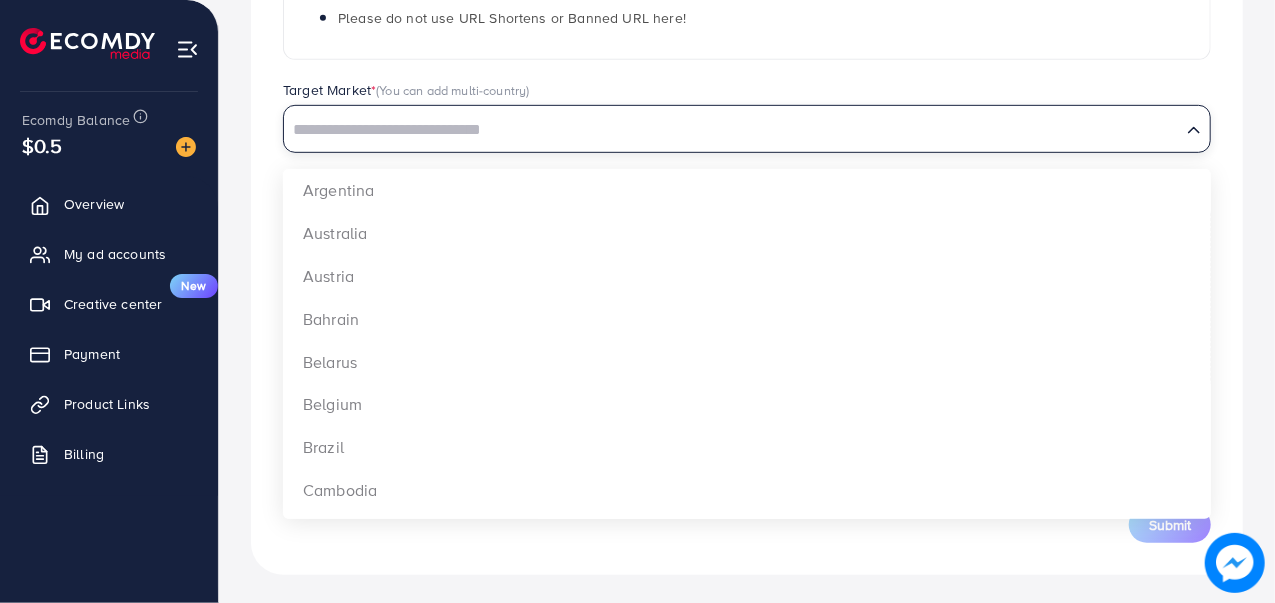 click at bounding box center [732, 130] 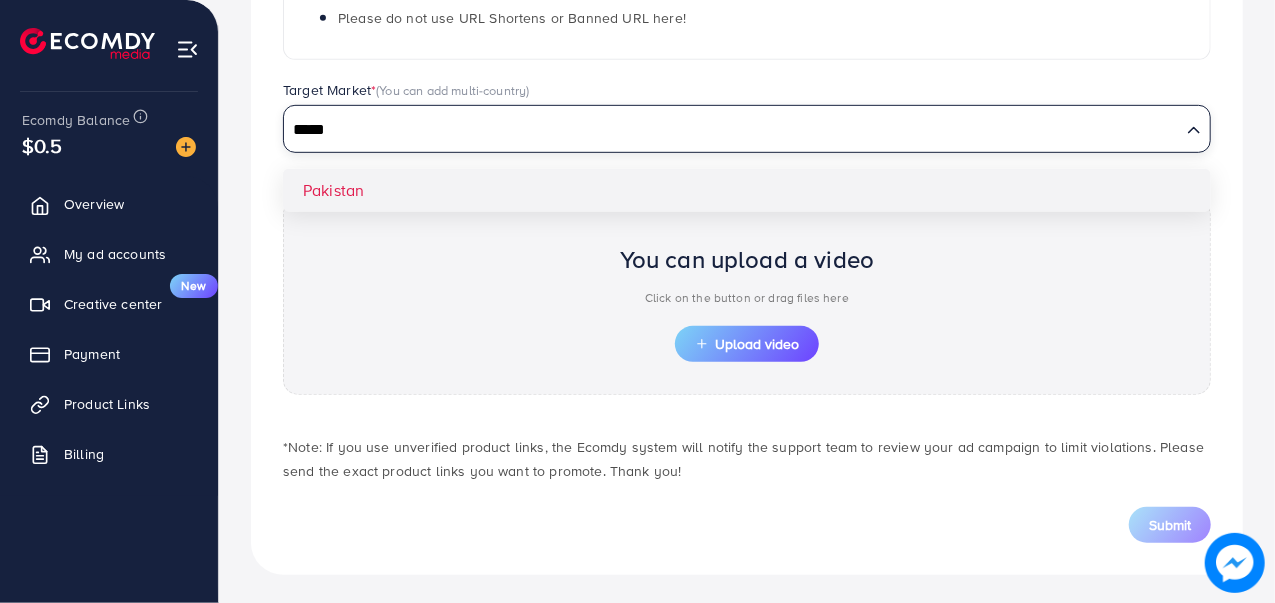 type on "*****" 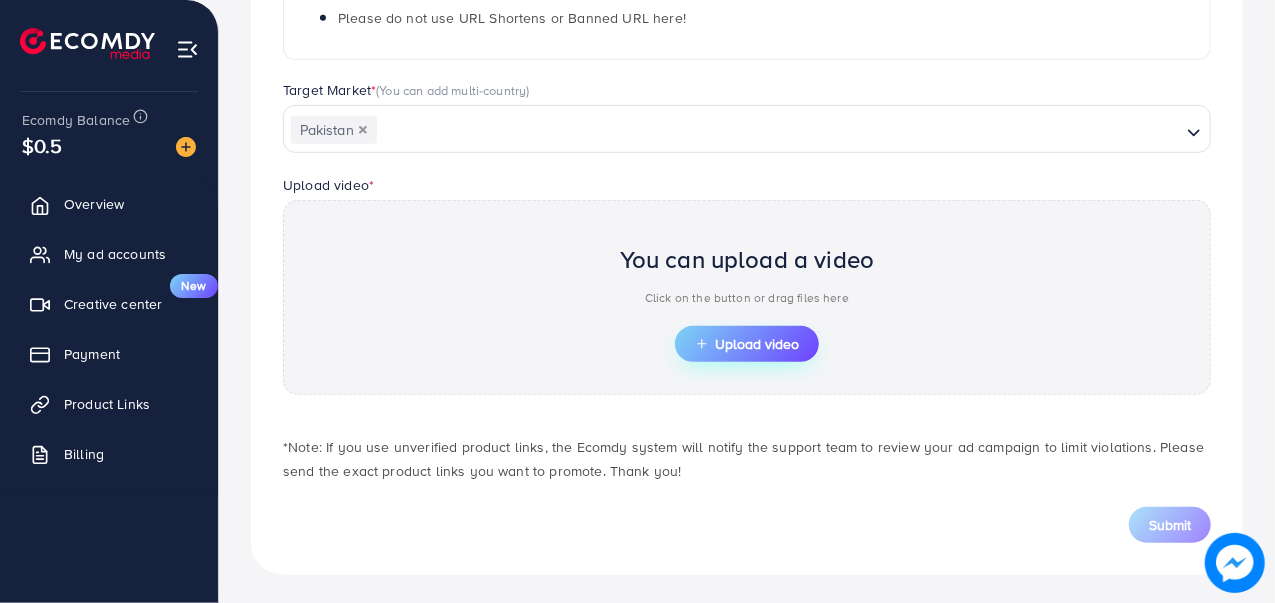 click on "Upload video" at bounding box center [747, 344] 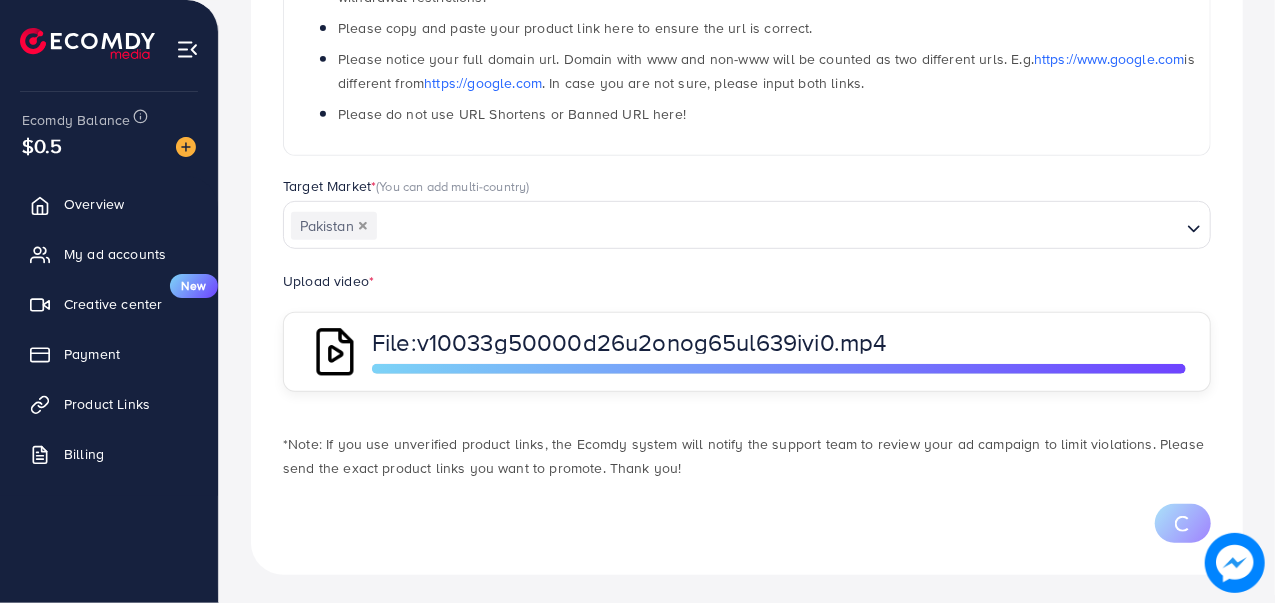 scroll, scrollTop: 518, scrollLeft: 0, axis: vertical 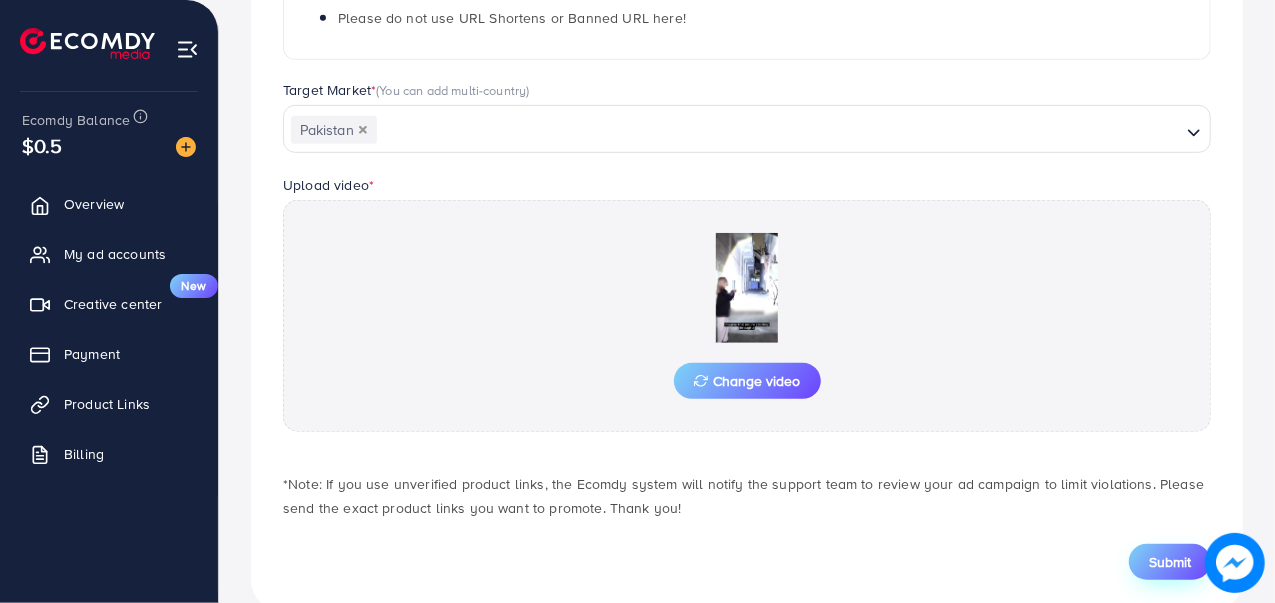 click on "Submit" at bounding box center (1170, 562) 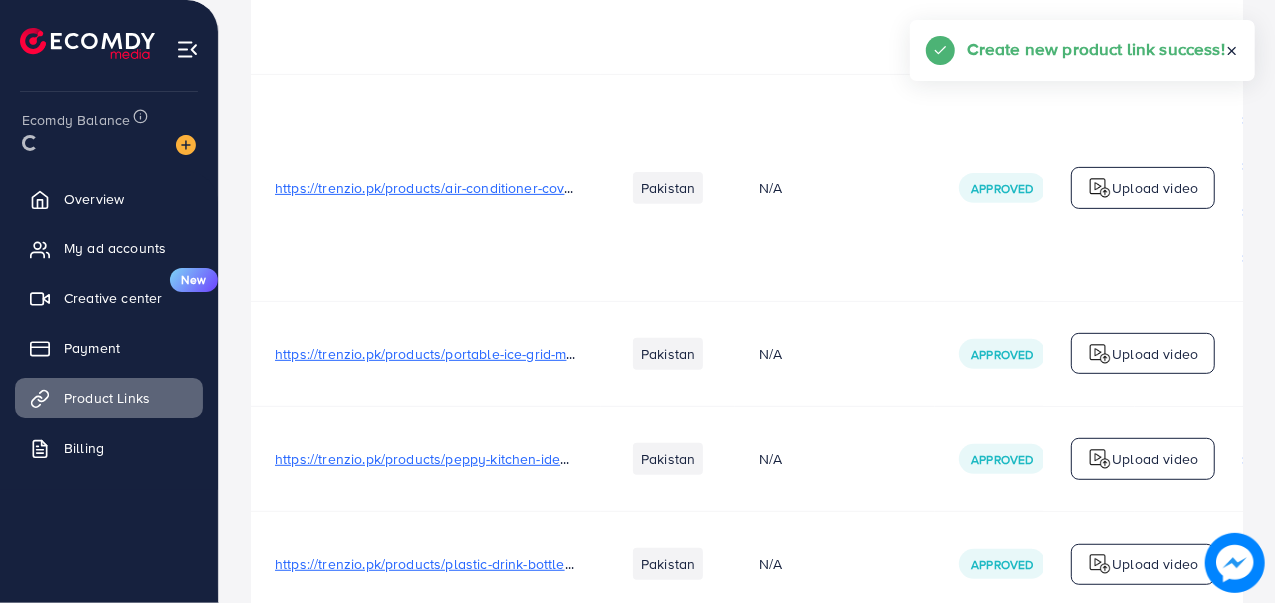 scroll, scrollTop: 0, scrollLeft: 0, axis: both 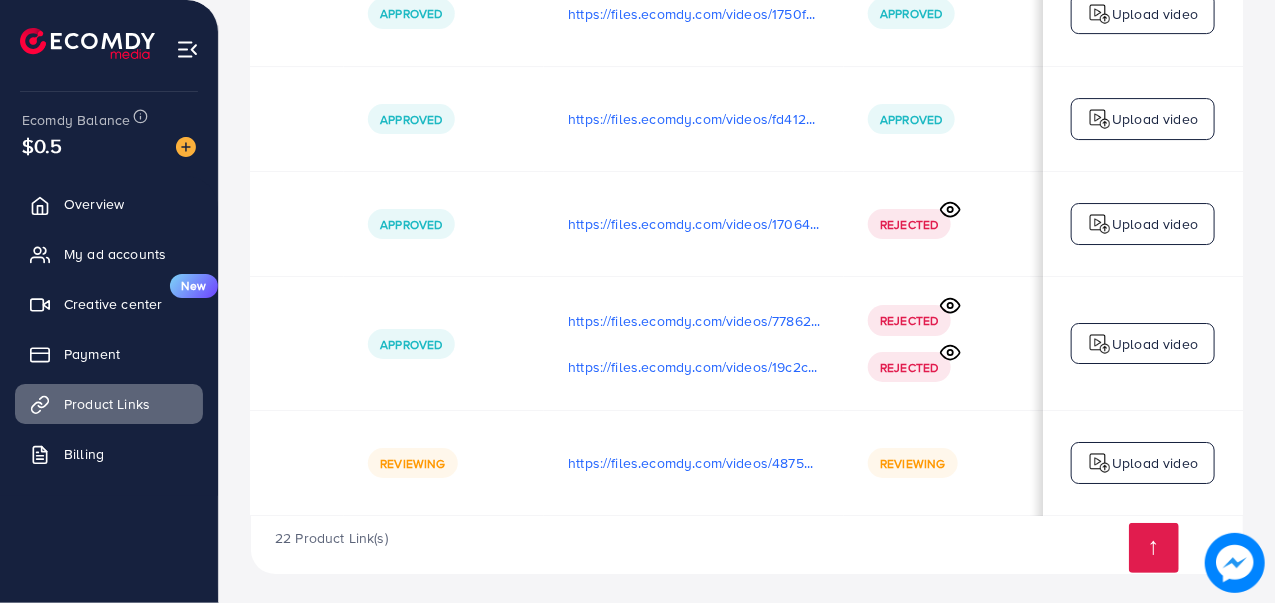 click on "Upload video" at bounding box center [1155, 463] 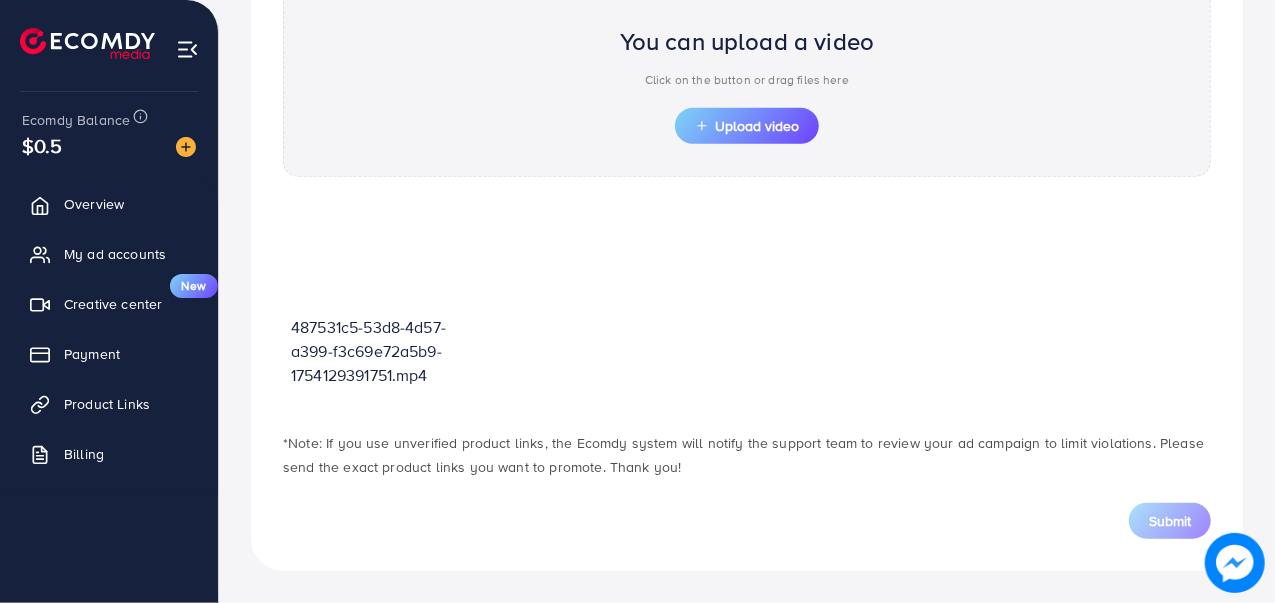 scroll, scrollTop: 716, scrollLeft: 0, axis: vertical 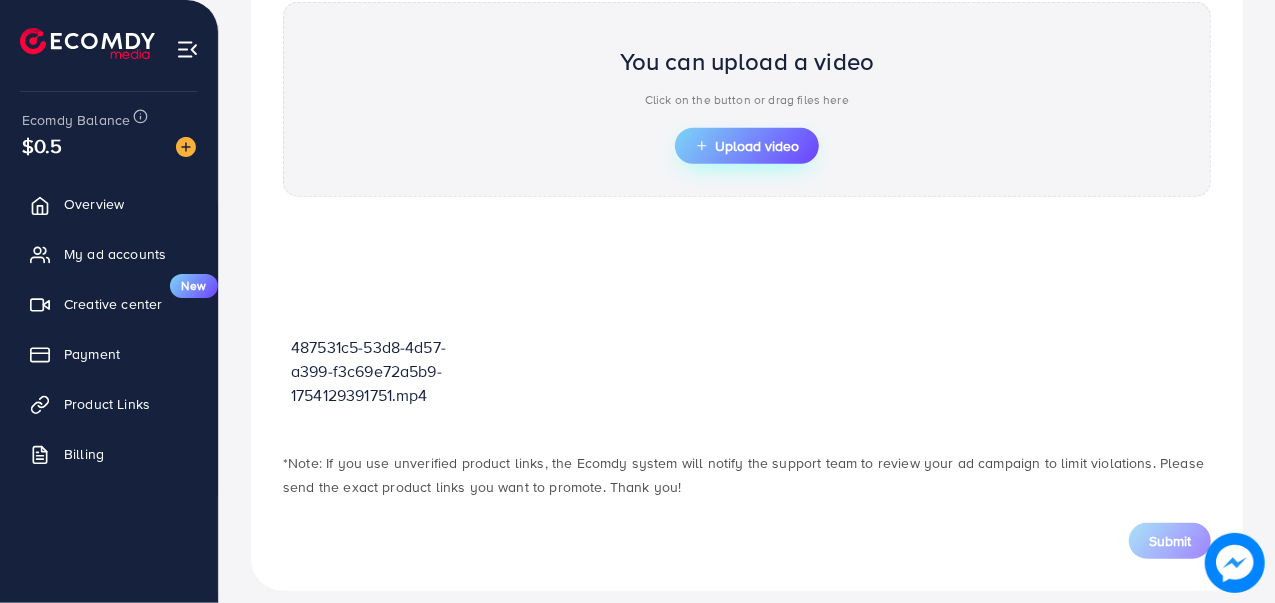 click 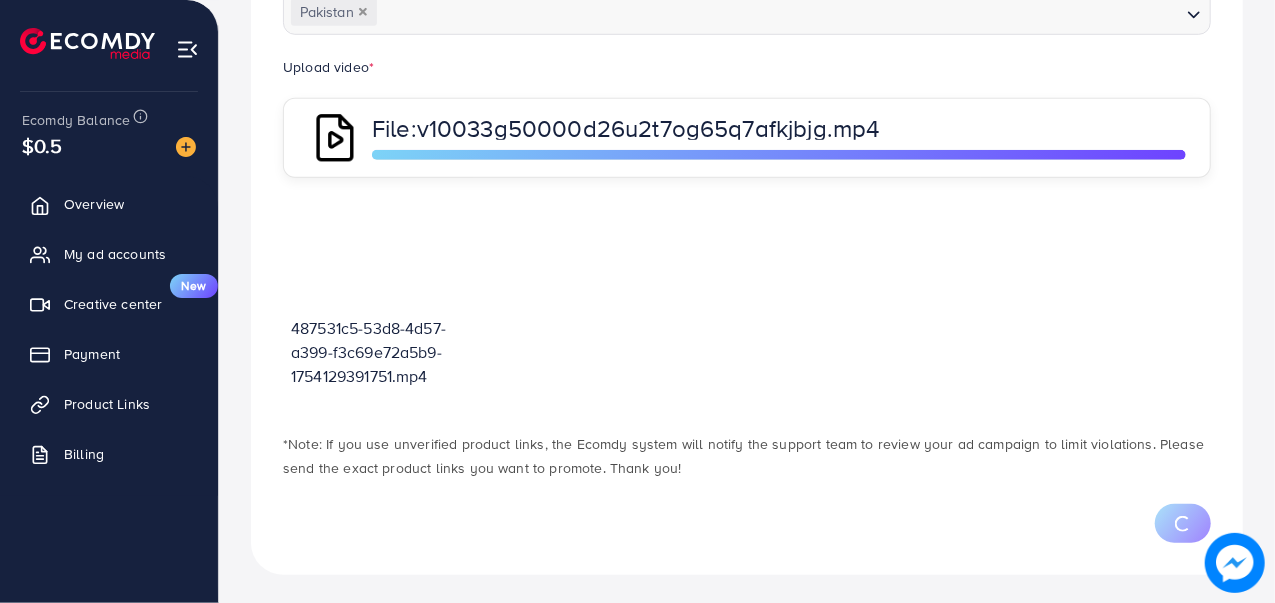 scroll, scrollTop: 716, scrollLeft: 0, axis: vertical 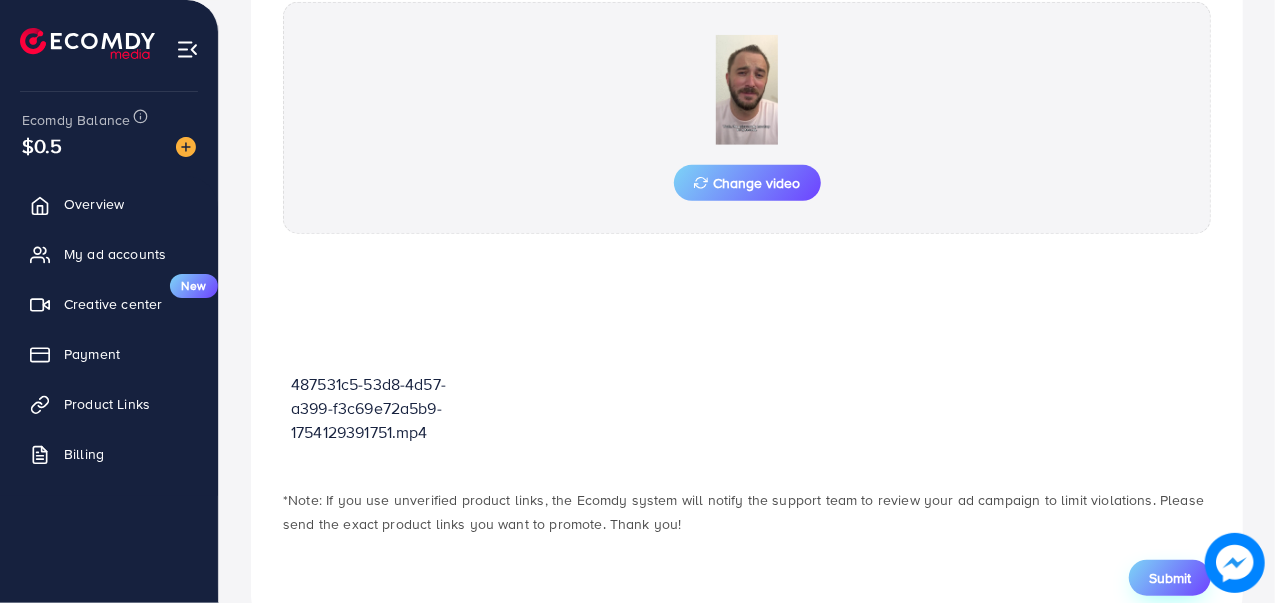 click on "Submit" at bounding box center (1170, 578) 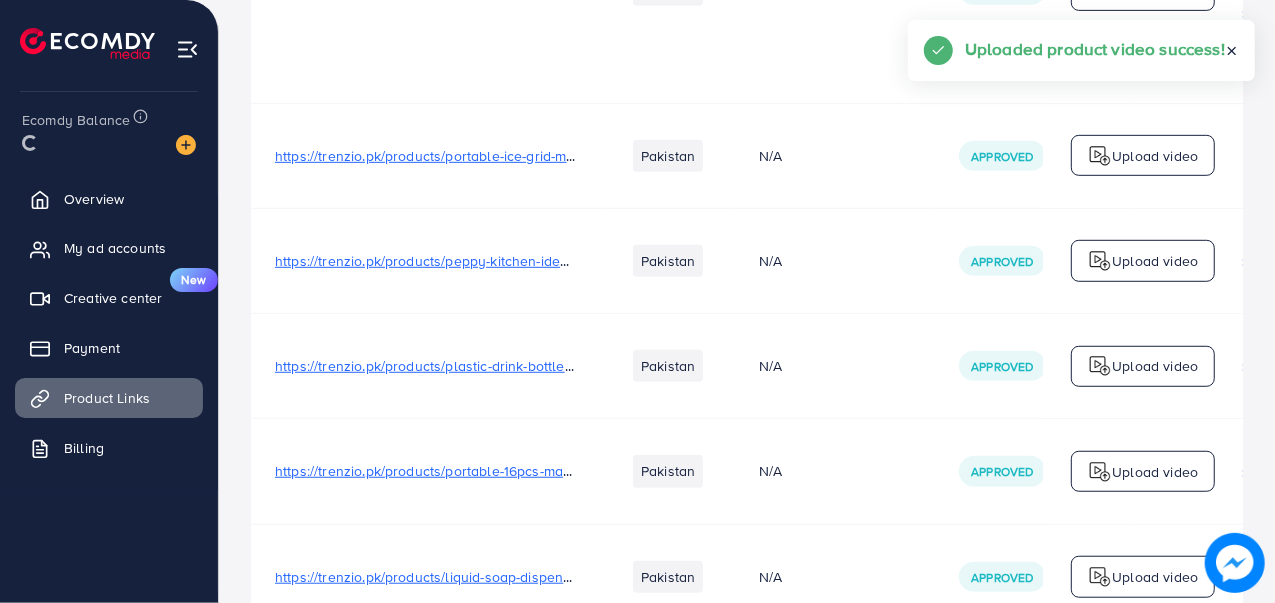 scroll, scrollTop: 0, scrollLeft: 0, axis: both 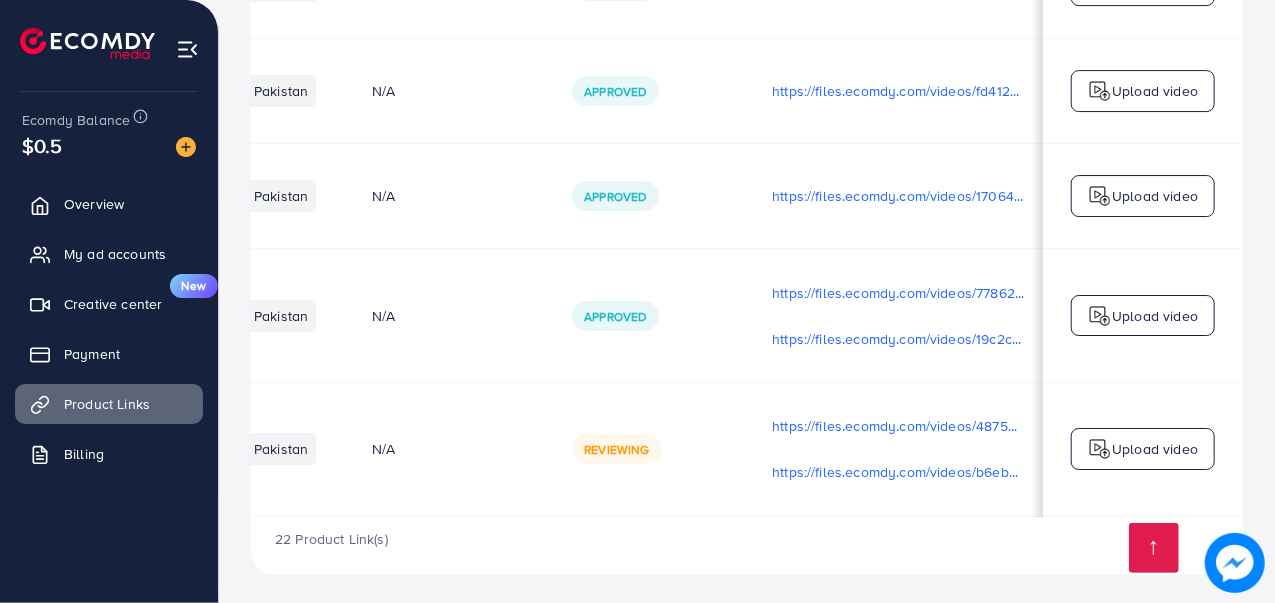 click on "https://files.ecomdy.com/videos/77862a64-9dab-422e-bcb4-9032c07ed4fa-1754067864334.mp4   https://files.ecomdy.com/videos/19c2c57b-4960-42bd-948b-6286457db21a-1754067897933.mp4" at bounding box center [898, 316] 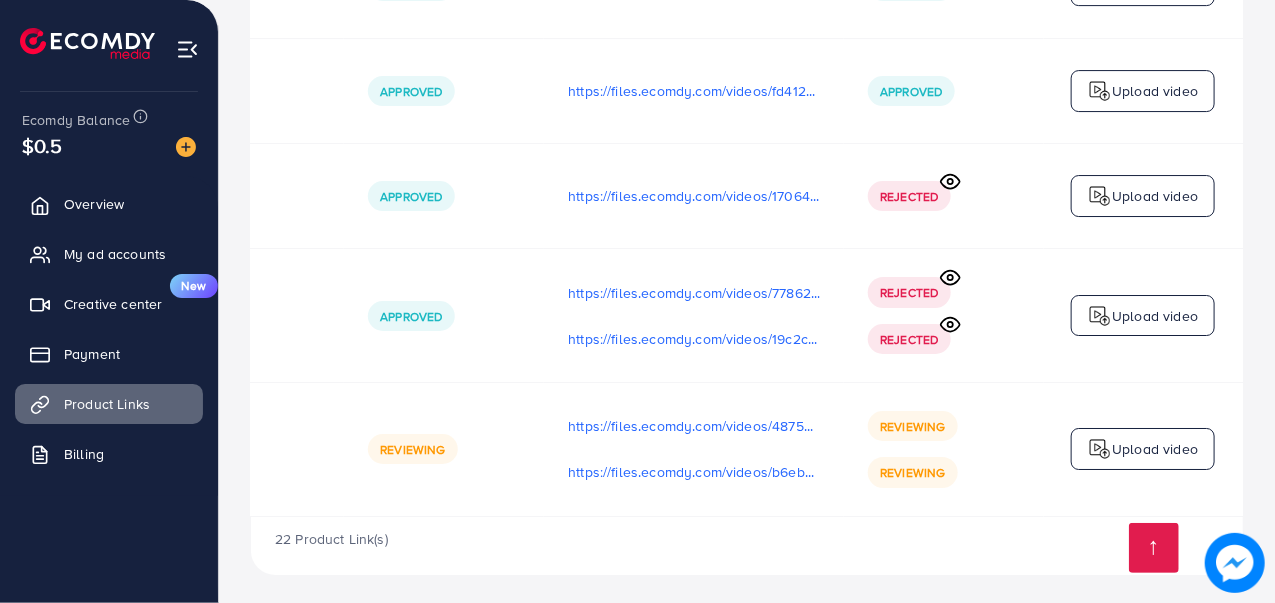 scroll, scrollTop: 0, scrollLeft: 591, axis: horizontal 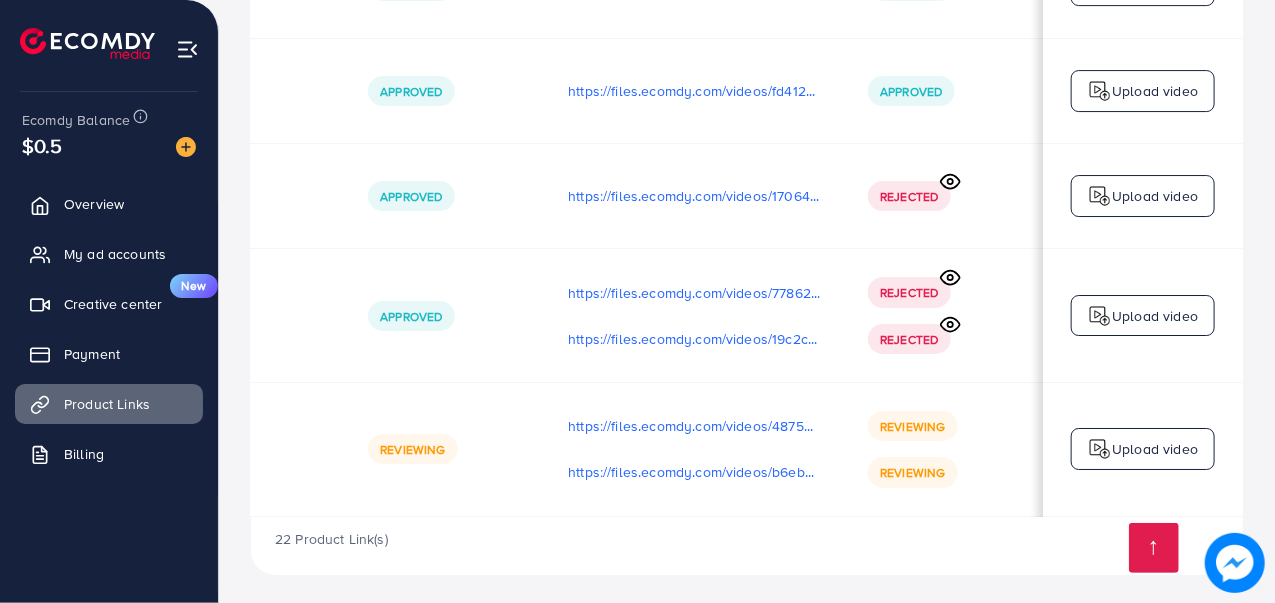 click on "Upload video" at bounding box center [1155, 449] 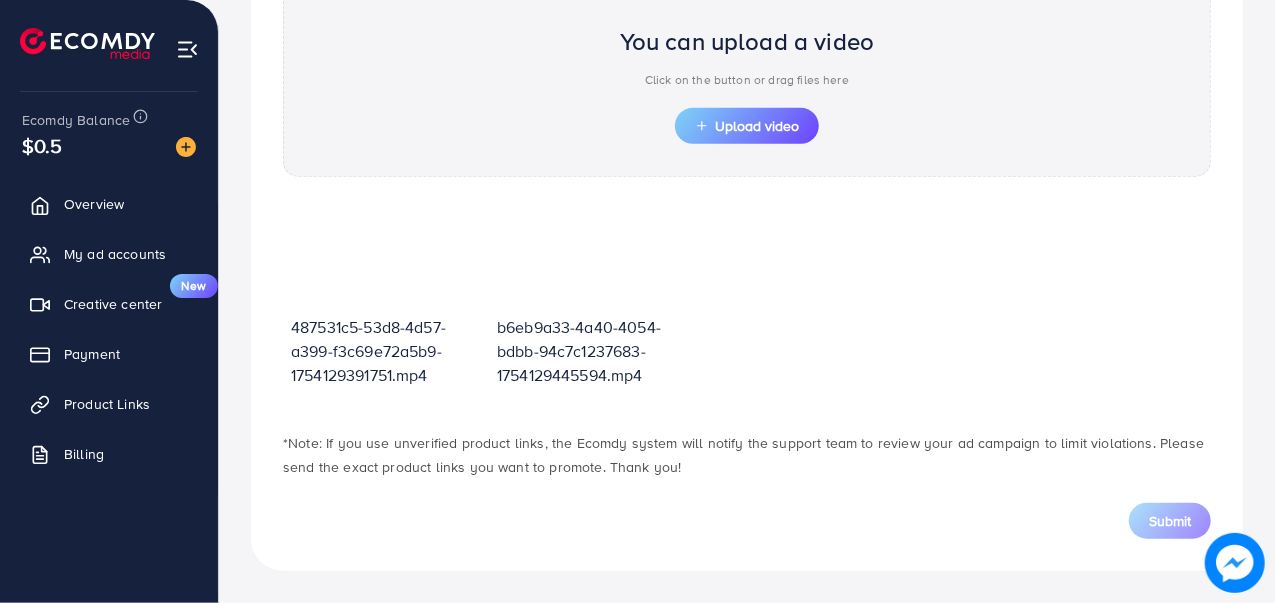 scroll, scrollTop: 716, scrollLeft: 0, axis: vertical 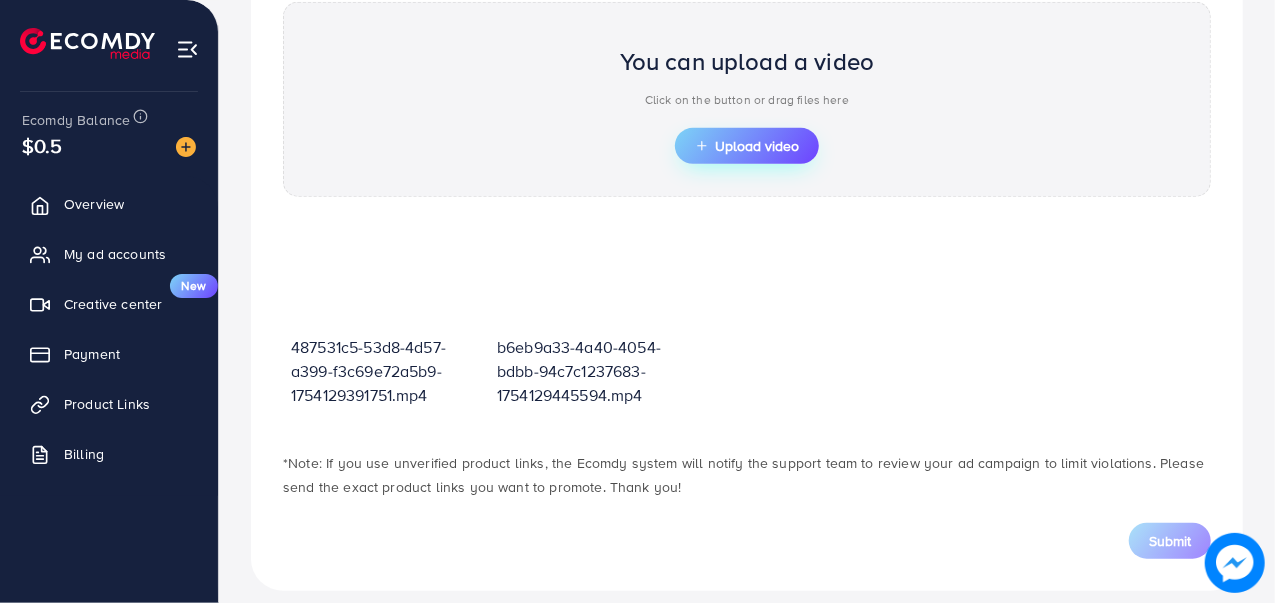 click on "Upload video" at bounding box center (747, 146) 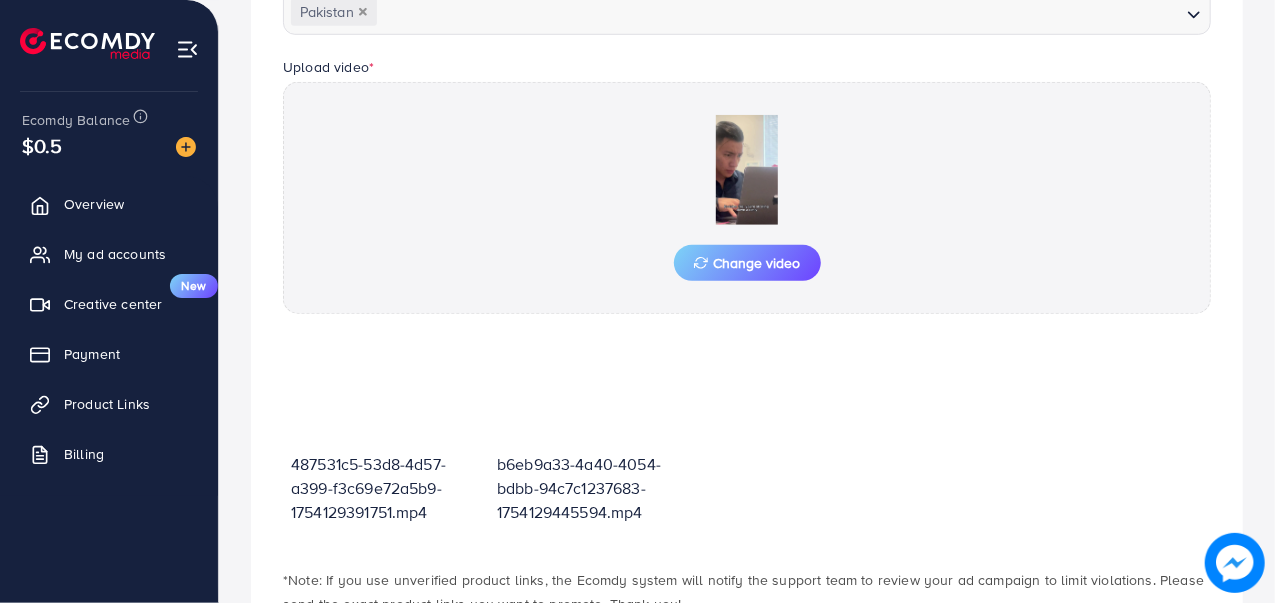 scroll, scrollTop: 716, scrollLeft: 0, axis: vertical 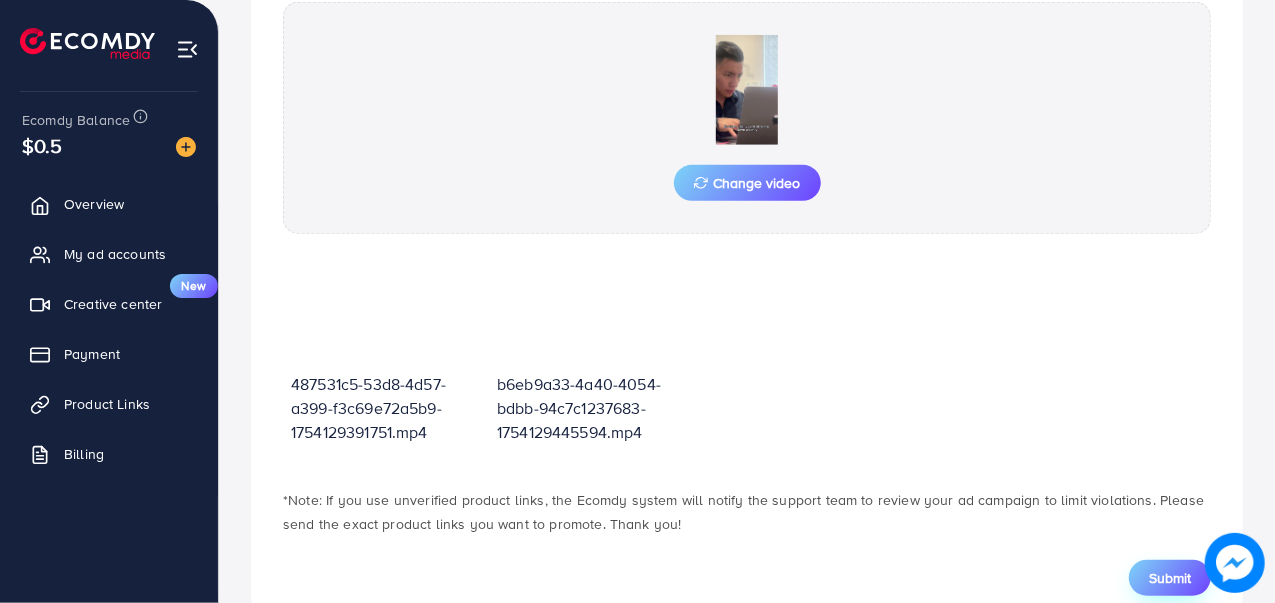 click on "Submit" at bounding box center (1170, 578) 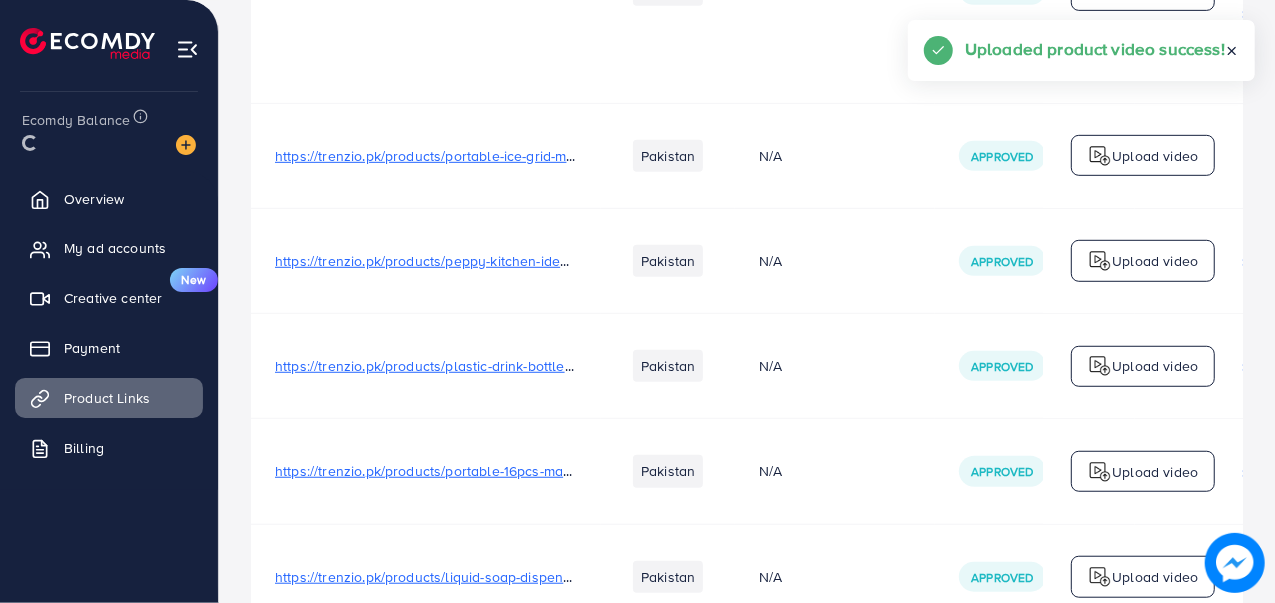 scroll, scrollTop: 0, scrollLeft: 0, axis: both 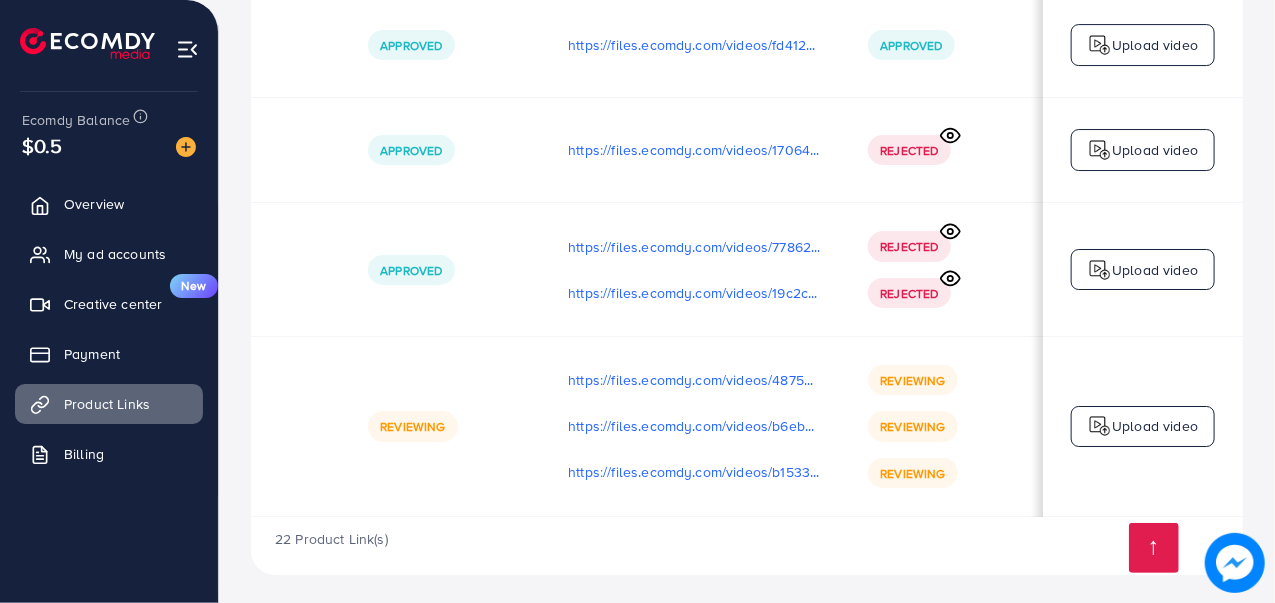 click on "Upload video" at bounding box center (1143, 270) 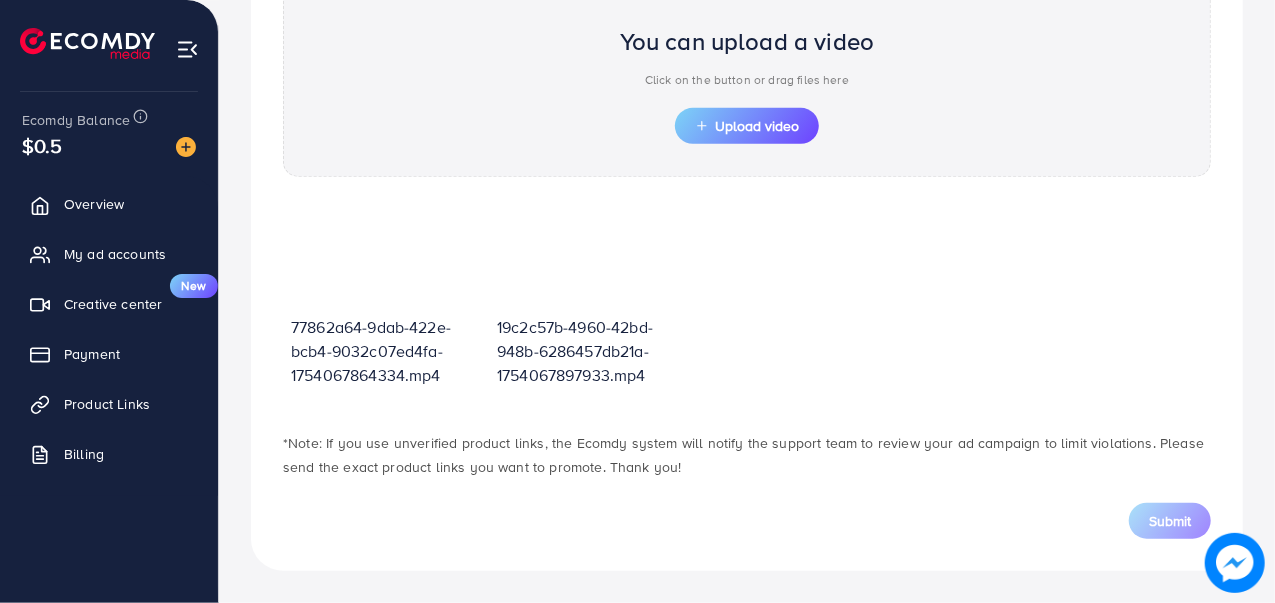 scroll, scrollTop: 716, scrollLeft: 0, axis: vertical 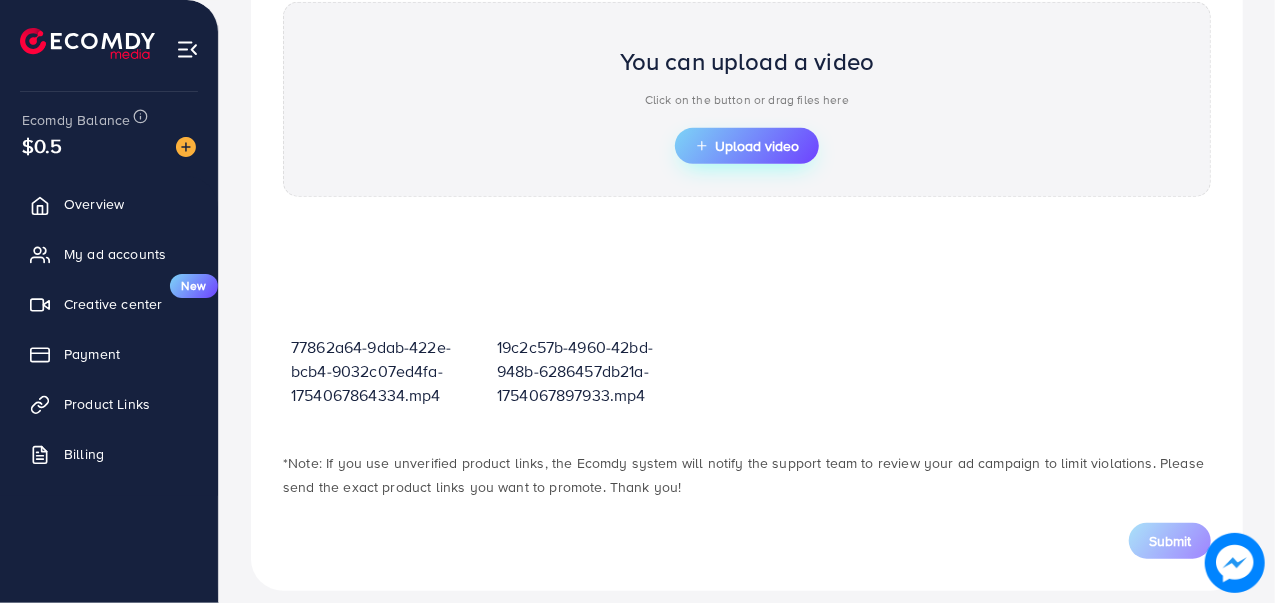 click on "Upload video" at bounding box center (747, 146) 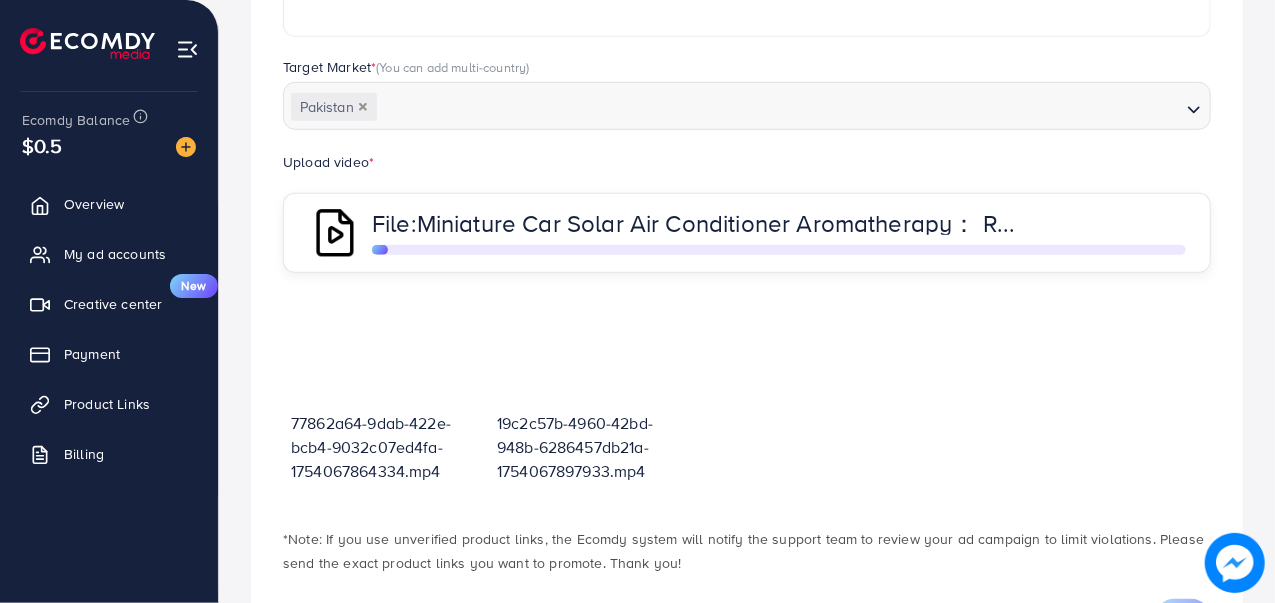 scroll, scrollTop: 636, scrollLeft: 0, axis: vertical 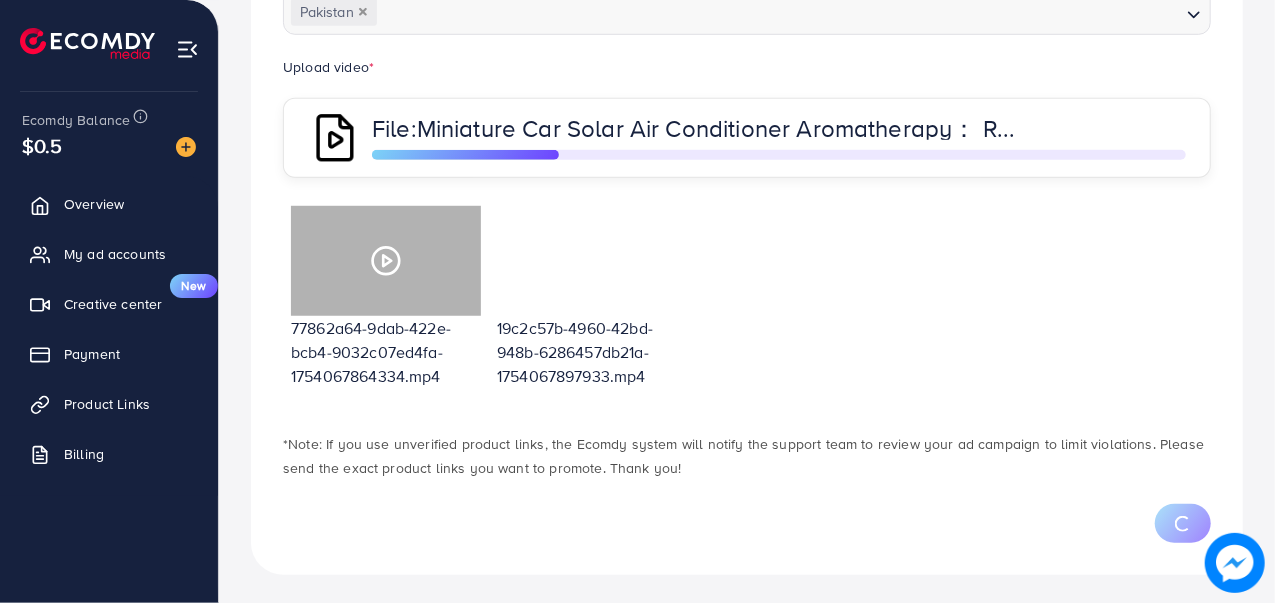 drag, startPoint x: 370, startPoint y: 266, endPoint x: 286, endPoint y: 407, distance: 164.12495 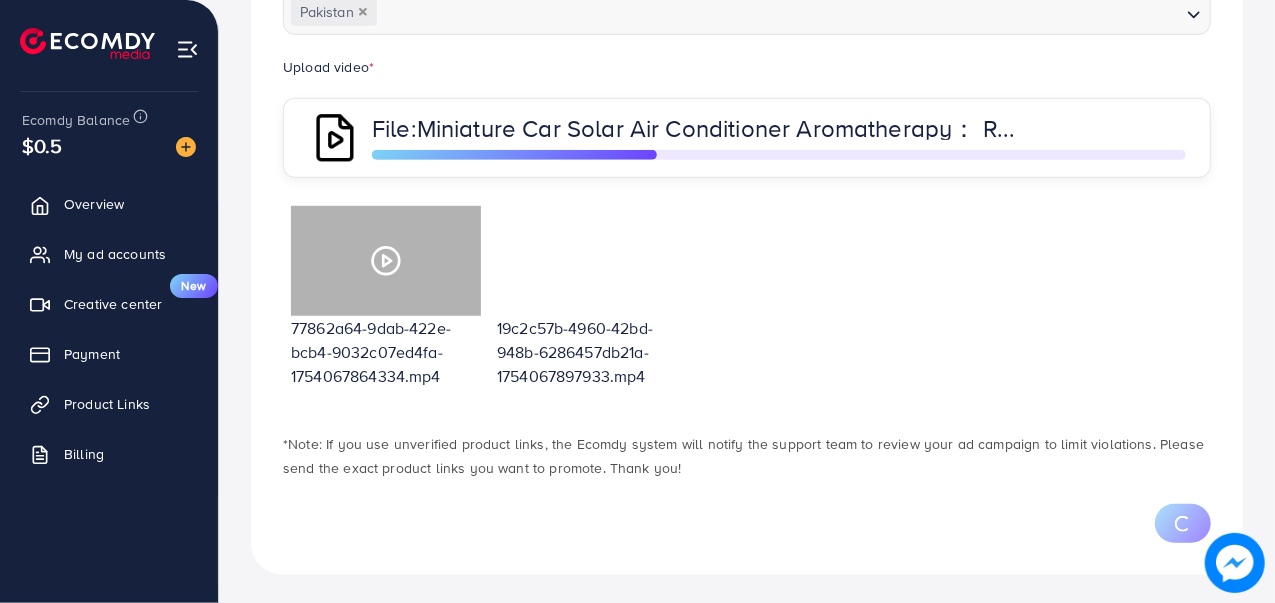 click at bounding box center (386, 261) 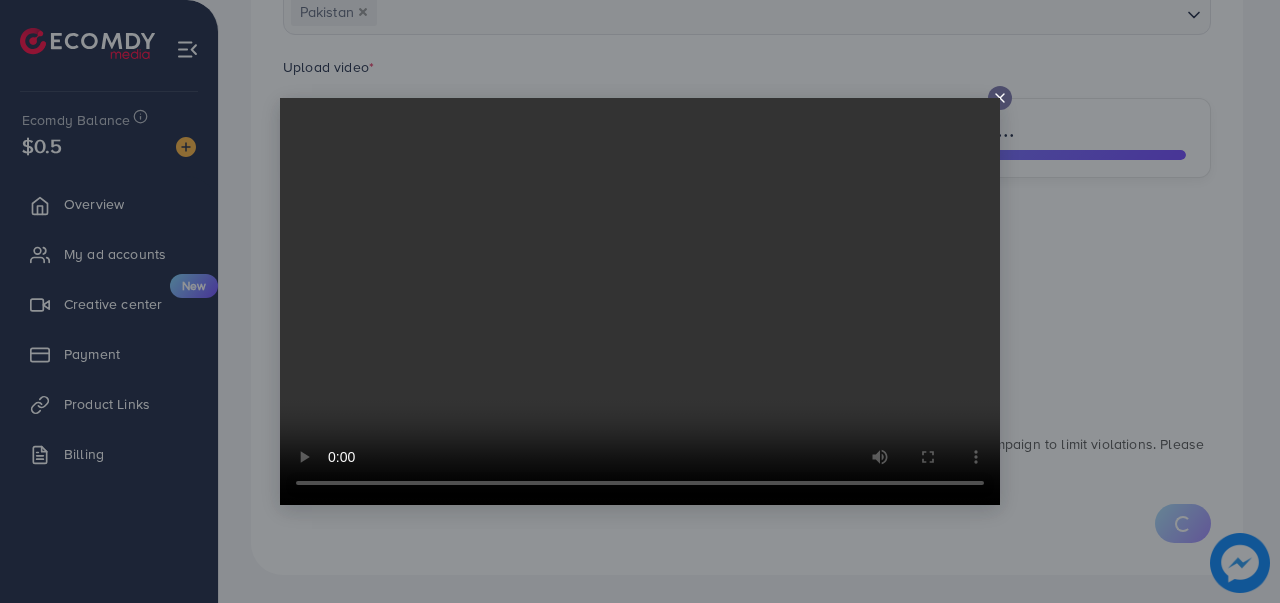 click 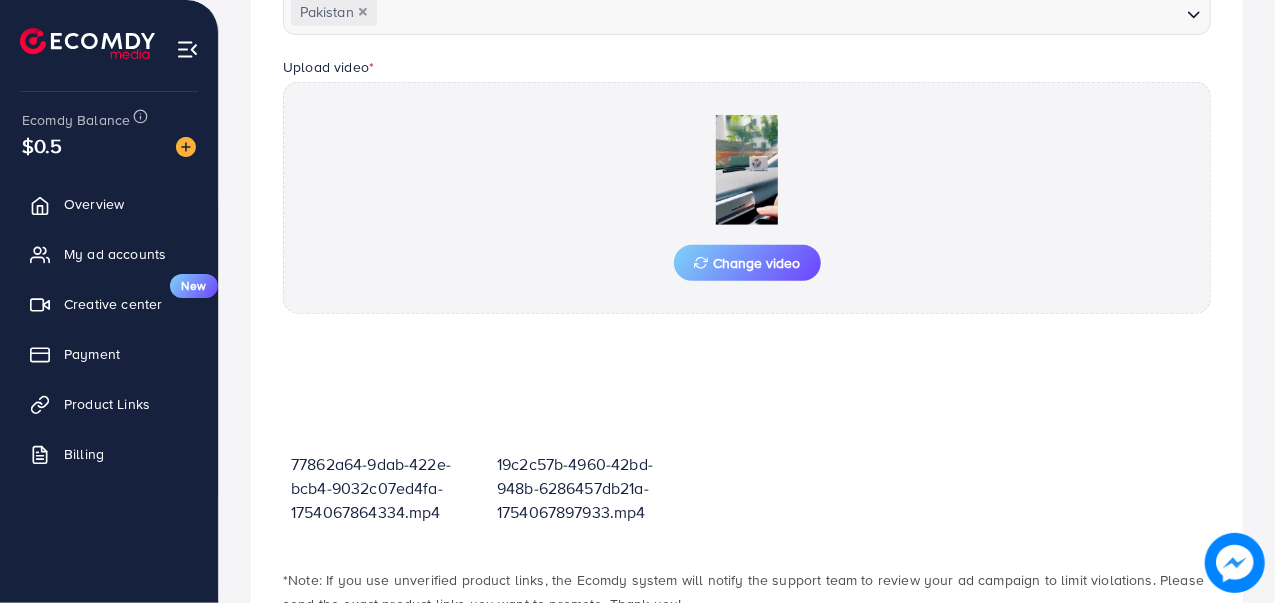 scroll, scrollTop: 770, scrollLeft: 0, axis: vertical 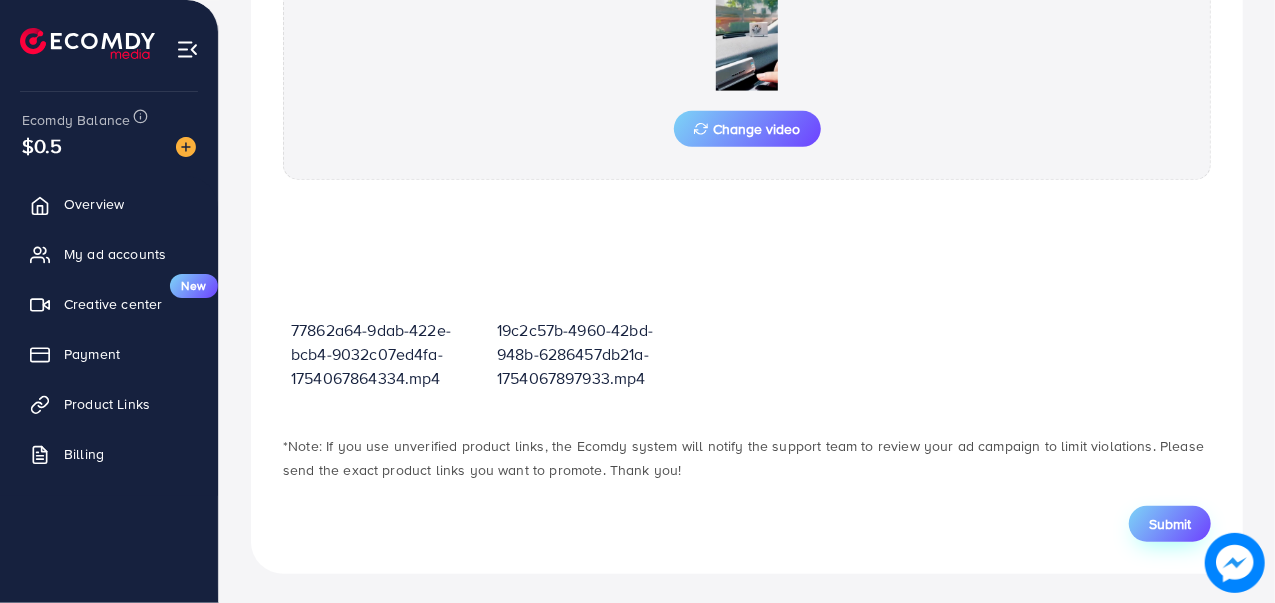 click on "Submit" at bounding box center [1170, 524] 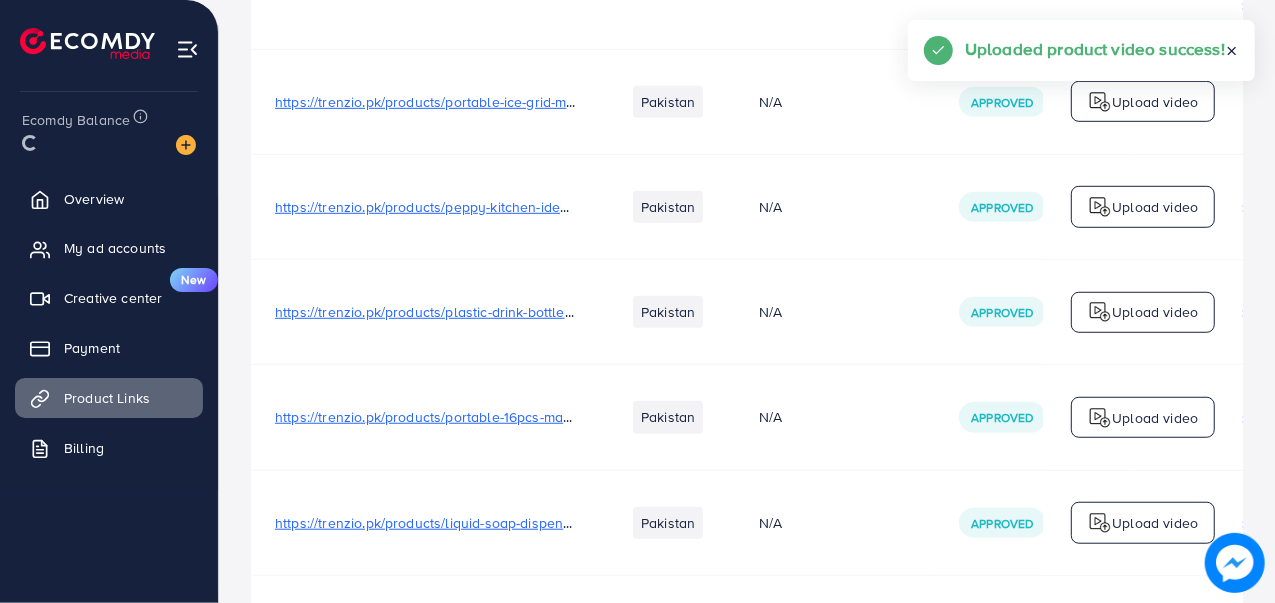 scroll, scrollTop: 0, scrollLeft: 0, axis: both 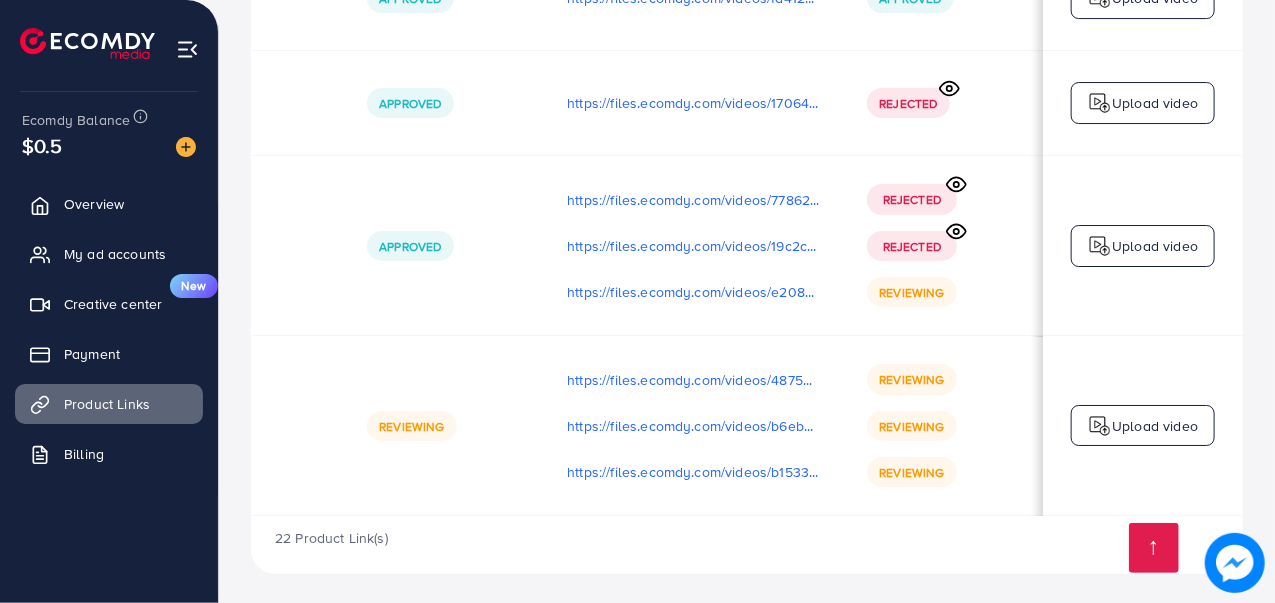 click on "Upload video" at bounding box center [1155, 246] 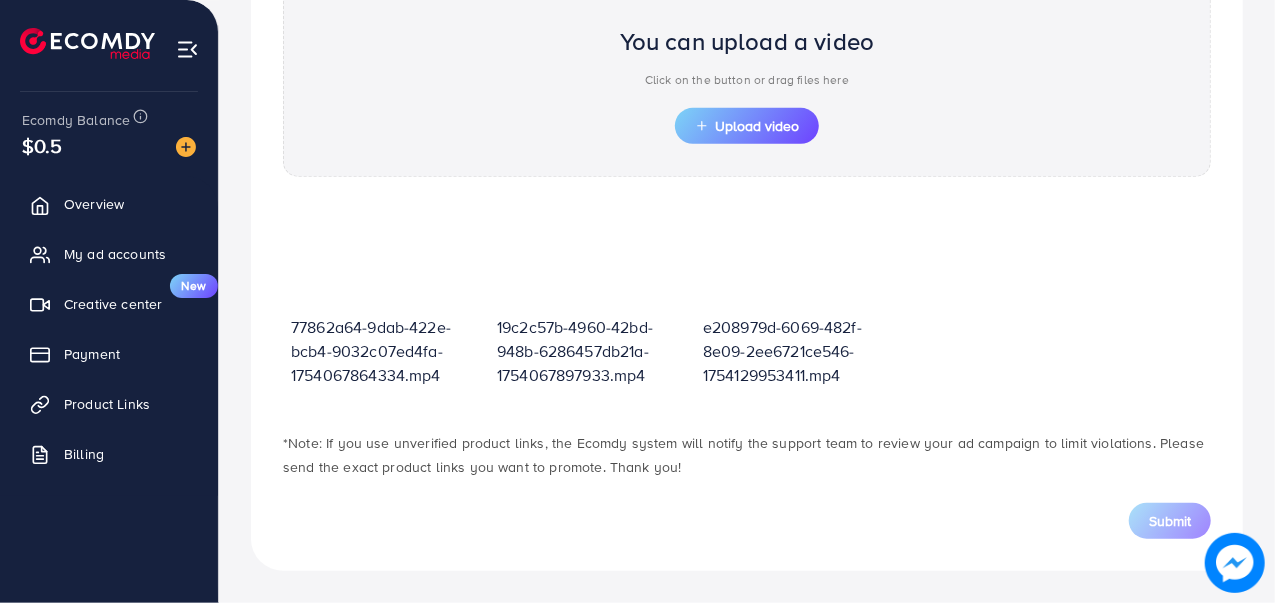 scroll, scrollTop: 716, scrollLeft: 0, axis: vertical 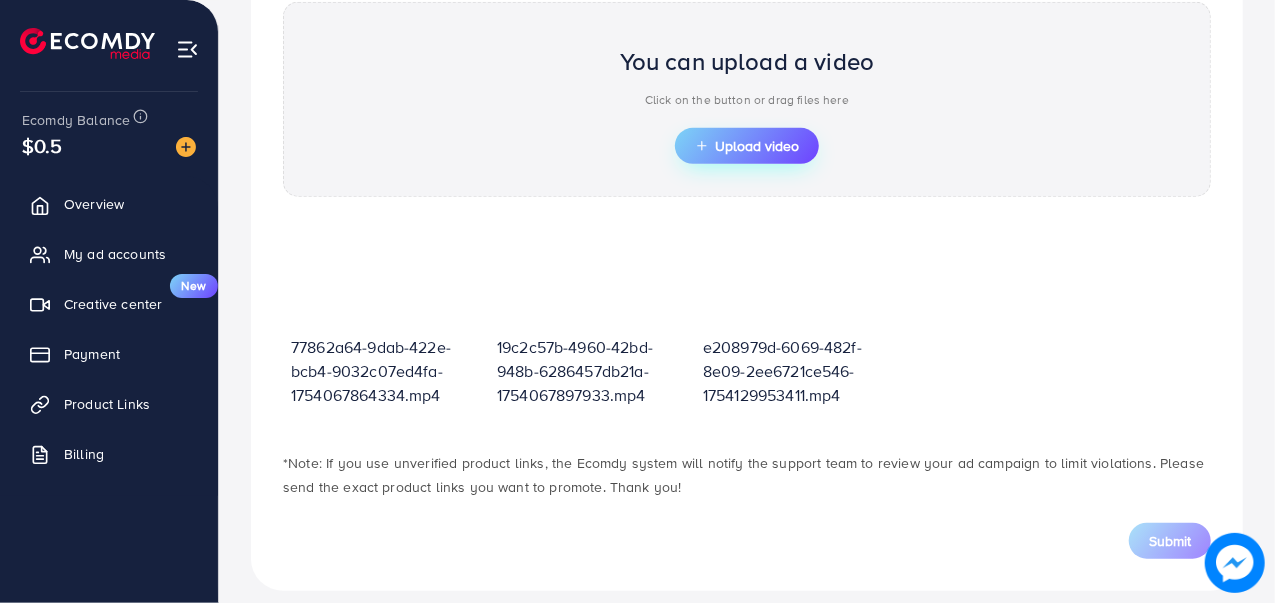 click on "Upload video" at bounding box center [747, 146] 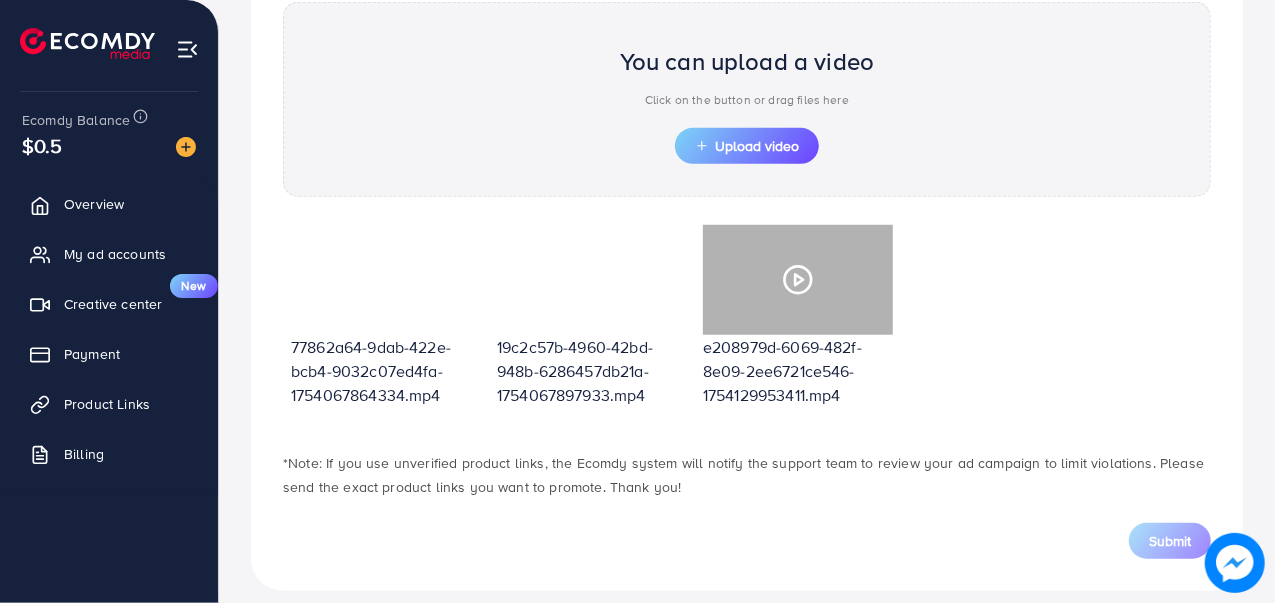 click at bounding box center [798, 280] 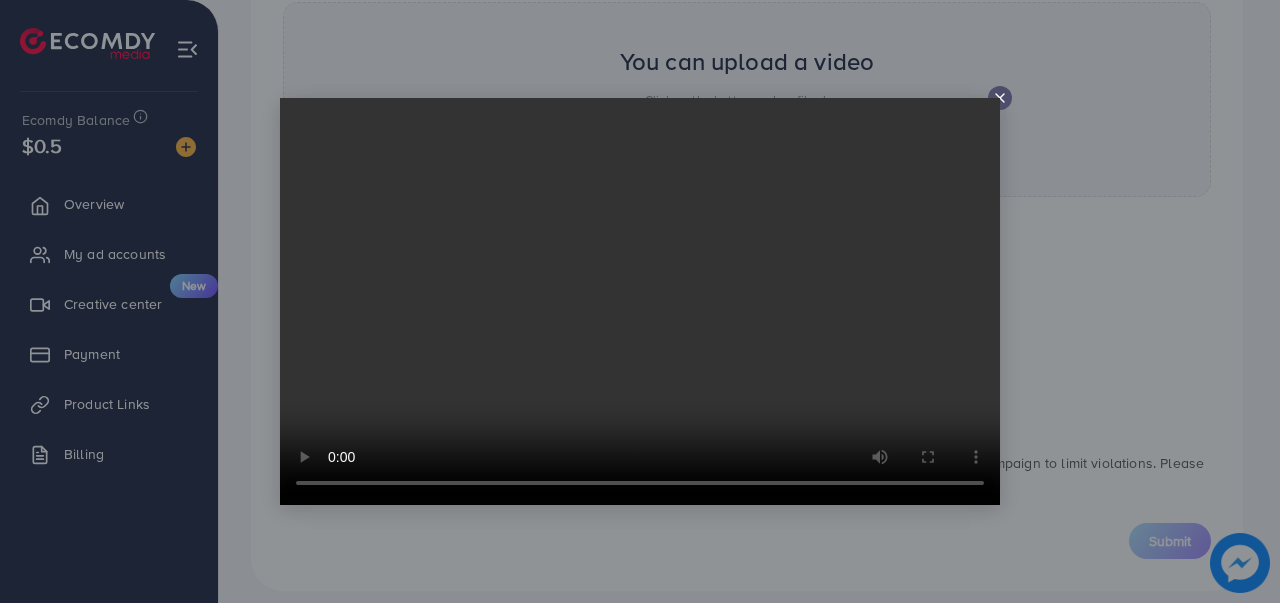 click 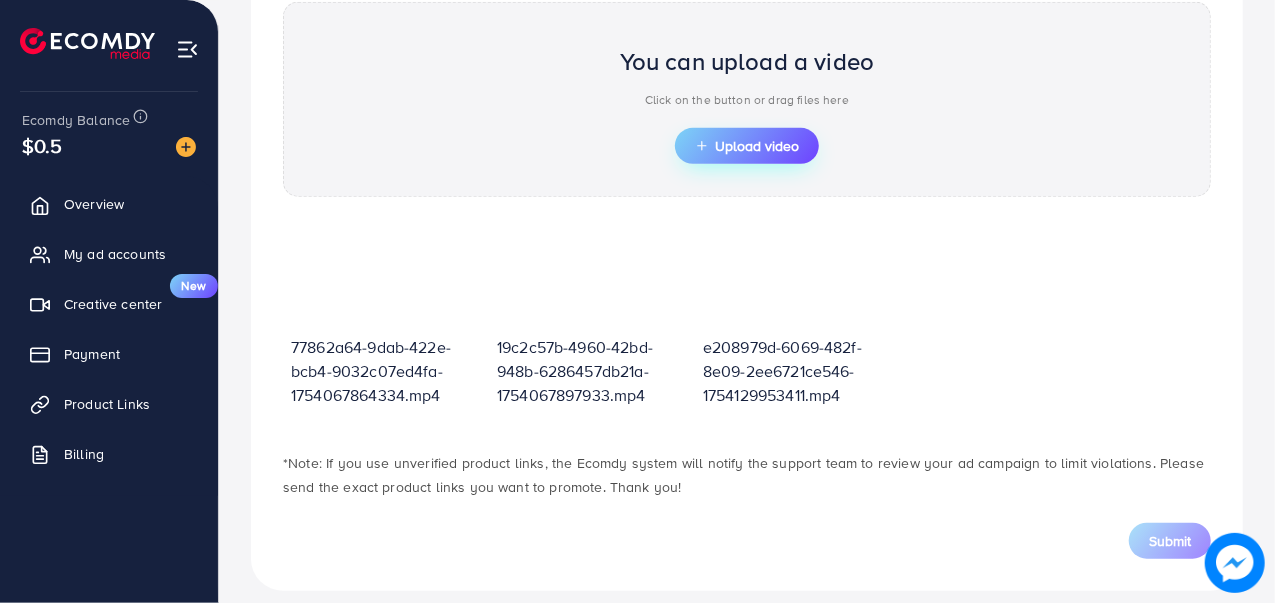 click on "Upload video" at bounding box center (747, 146) 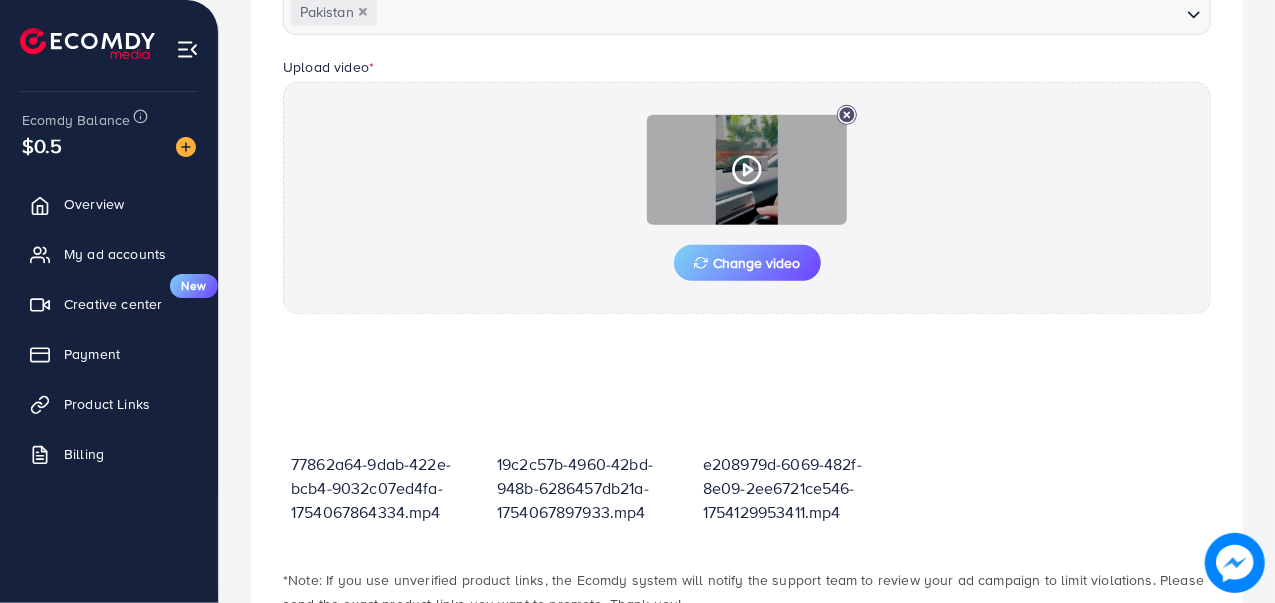 scroll, scrollTop: 716, scrollLeft: 0, axis: vertical 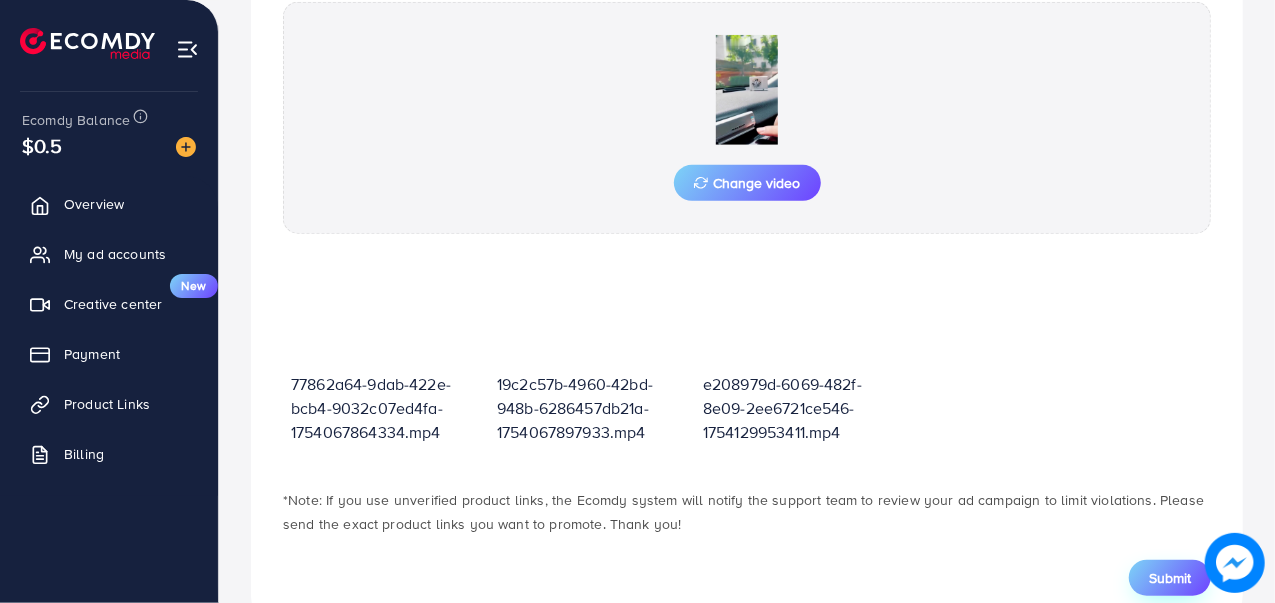 click on "Submit" at bounding box center [1170, 578] 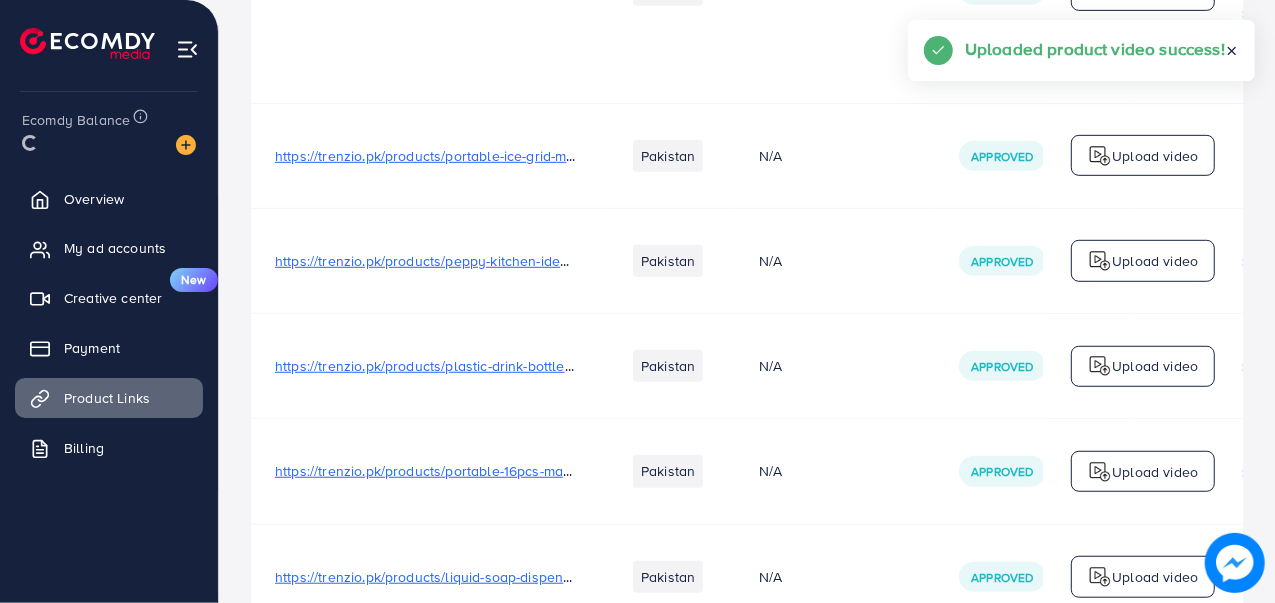 scroll, scrollTop: 0, scrollLeft: 0, axis: both 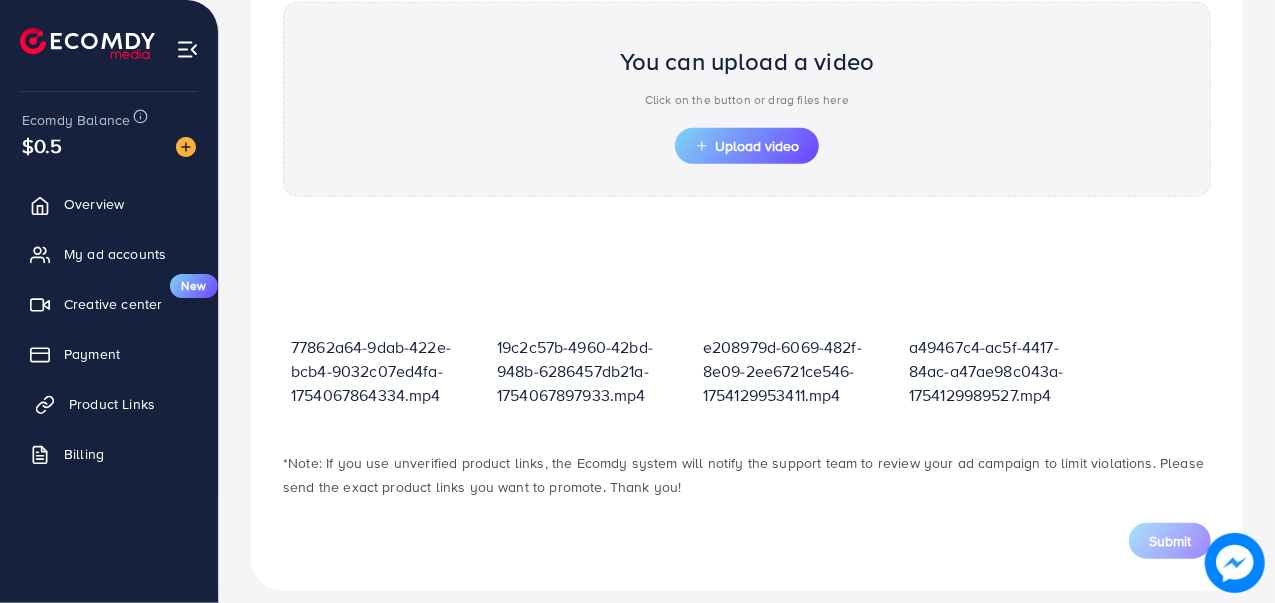 click on "Product Links" at bounding box center [109, 404] 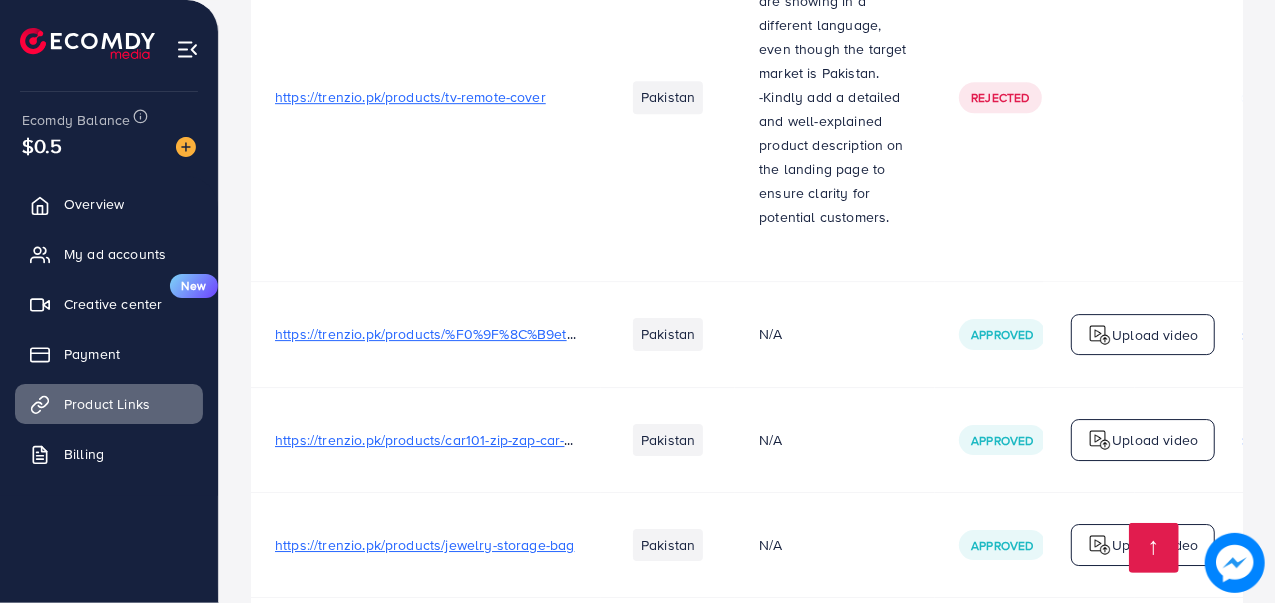 scroll, scrollTop: 3787, scrollLeft: 0, axis: vertical 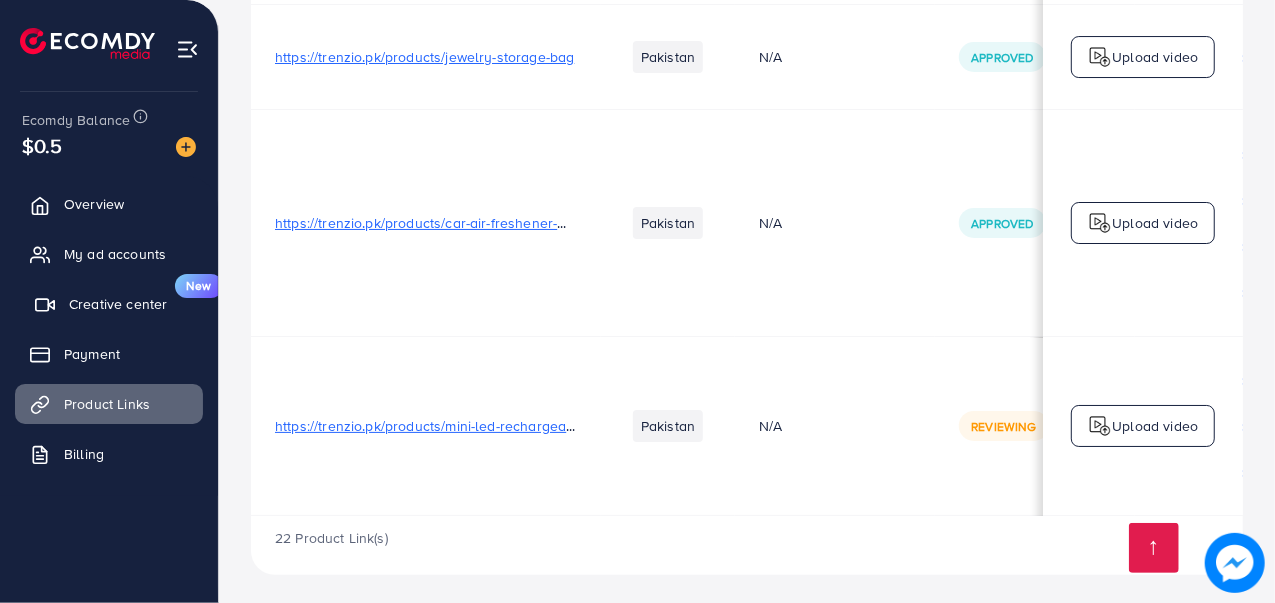 click on "Creative center" at bounding box center (118, 304) 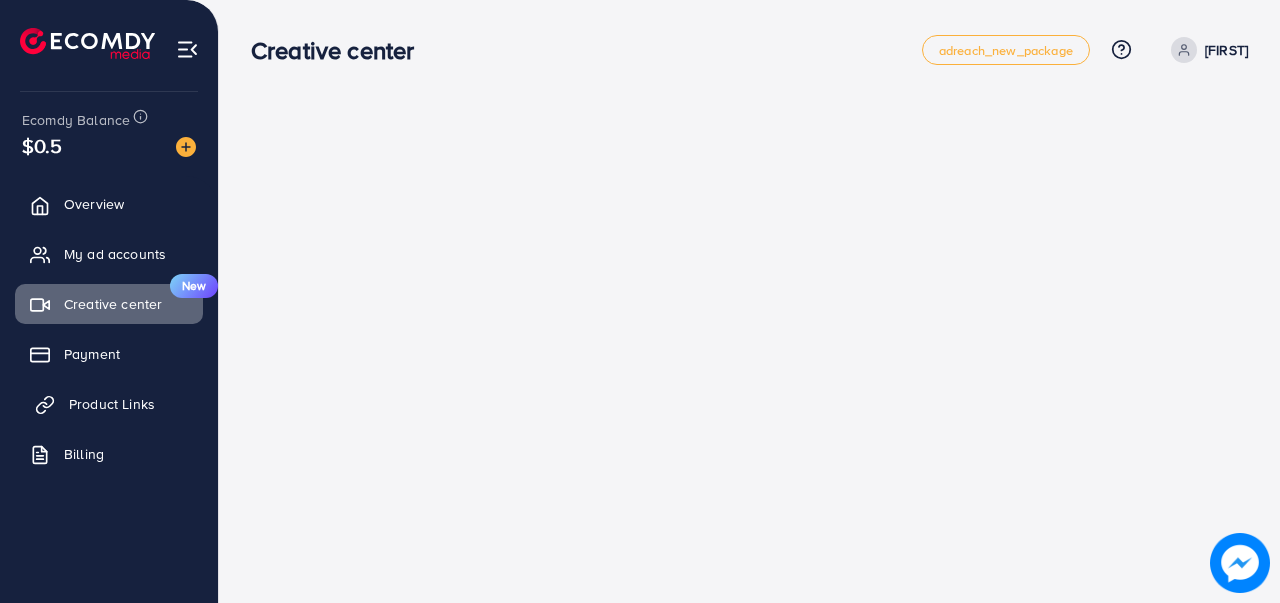click on "Product Links" at bounding box center [112, 404] 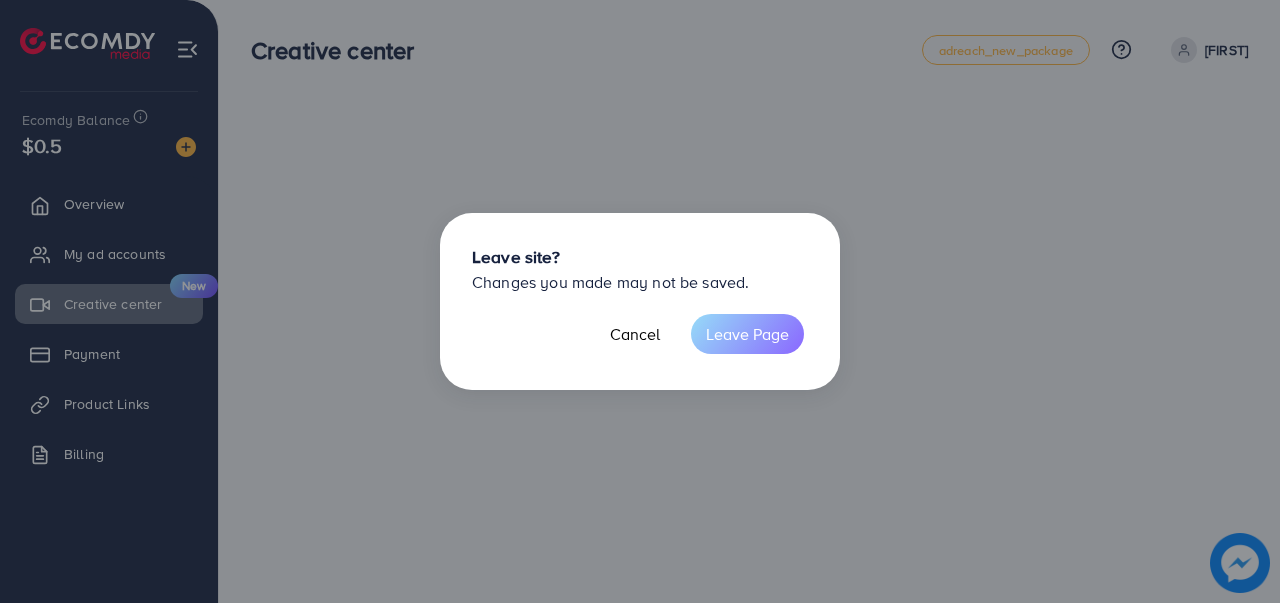 click on "Leave Page" at bounding box center (747, 334) 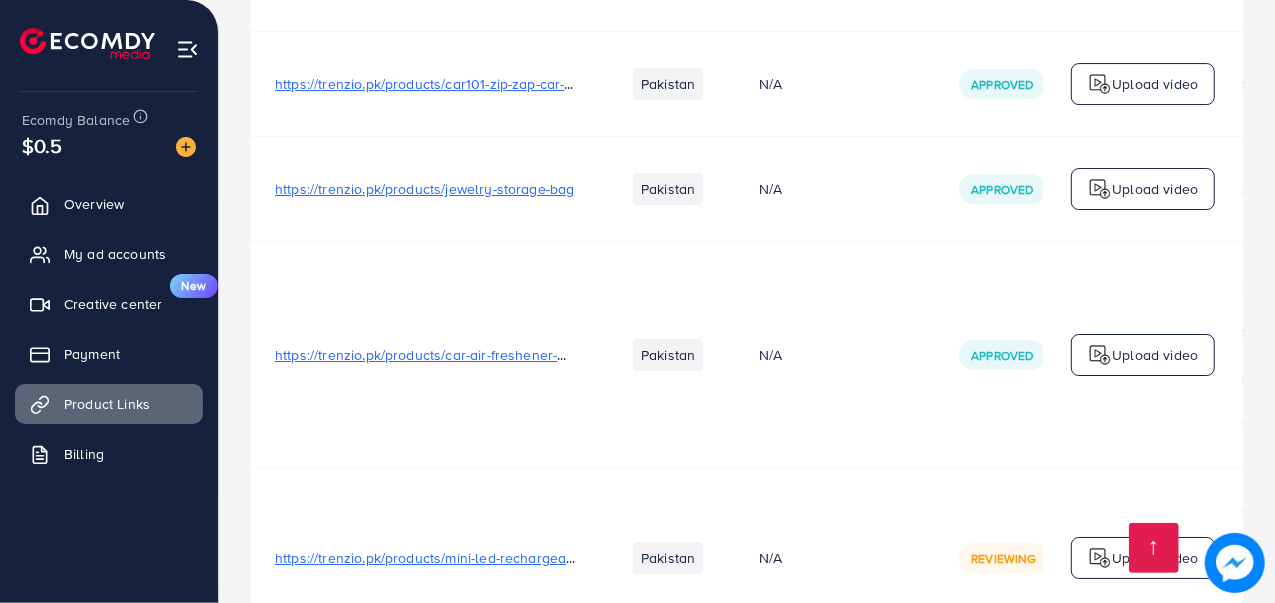 scroll, scrollTop: 3787, scrollLeft: 0, axis: vertical 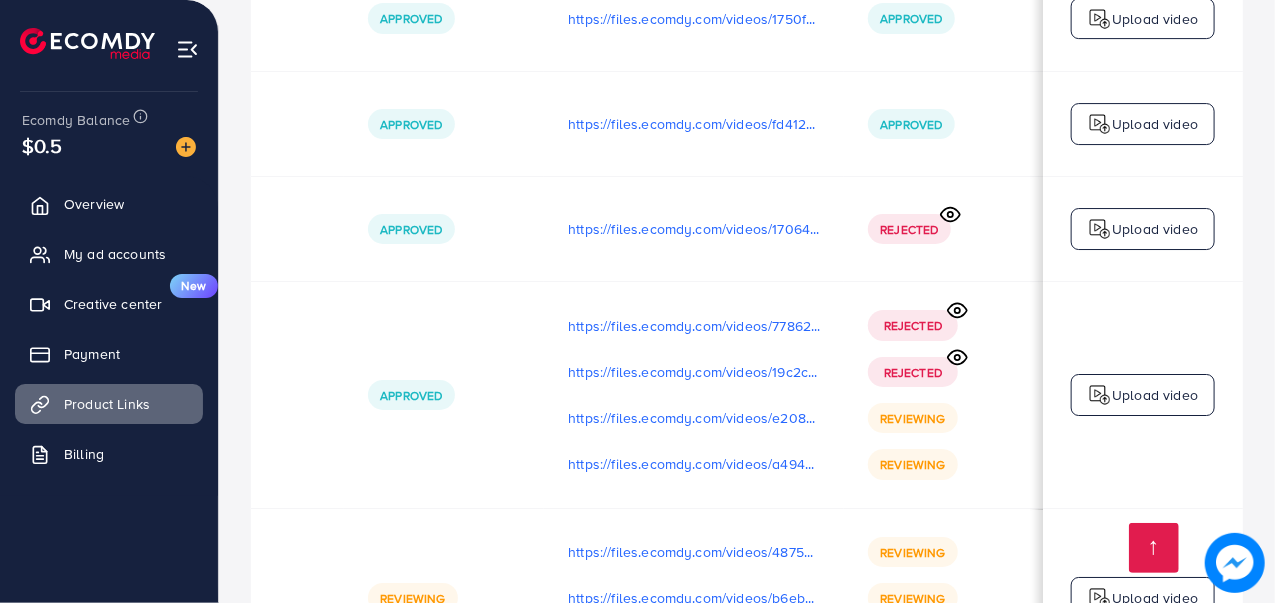 click on "Upload video" at bounding box center (1155, 229) 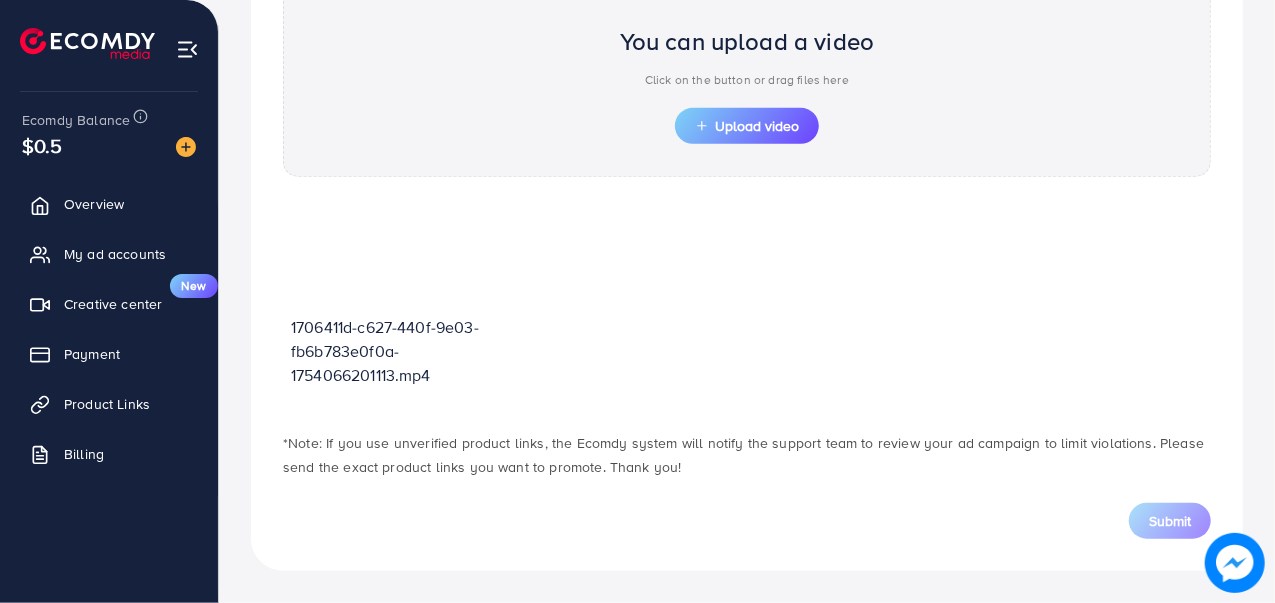 scroll, scrollTop: 716, scrollLeft: 0, axis: vertical 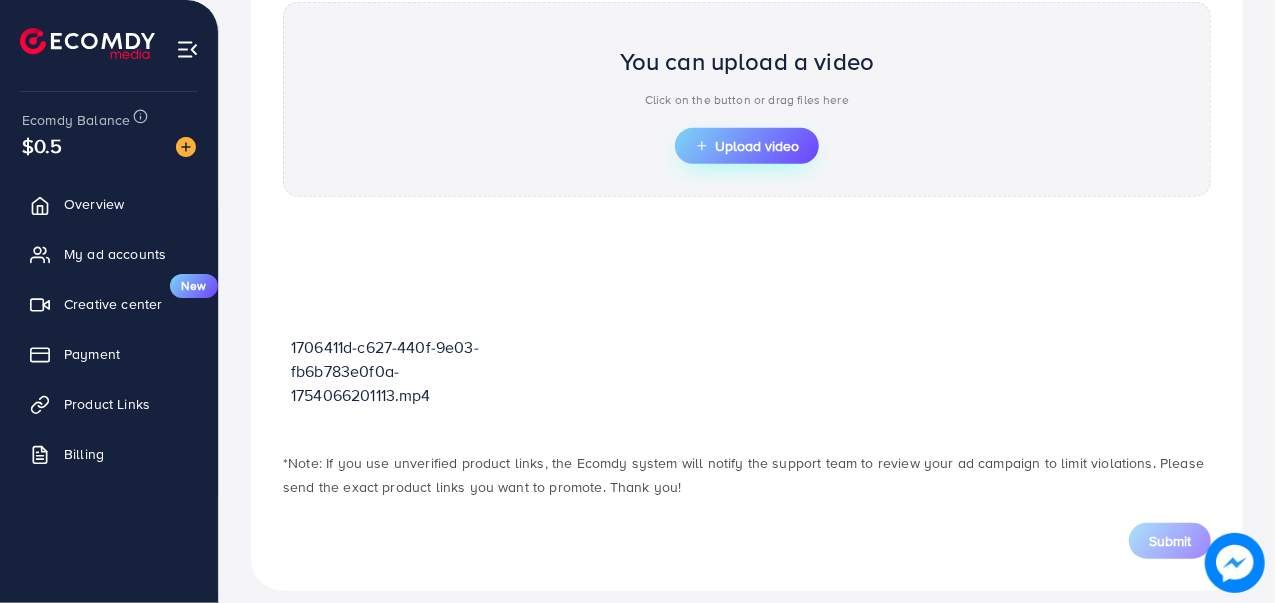 click on "You can upload a video   Click on the button or drag files here   Upload video" at bounding box center (747, 99) 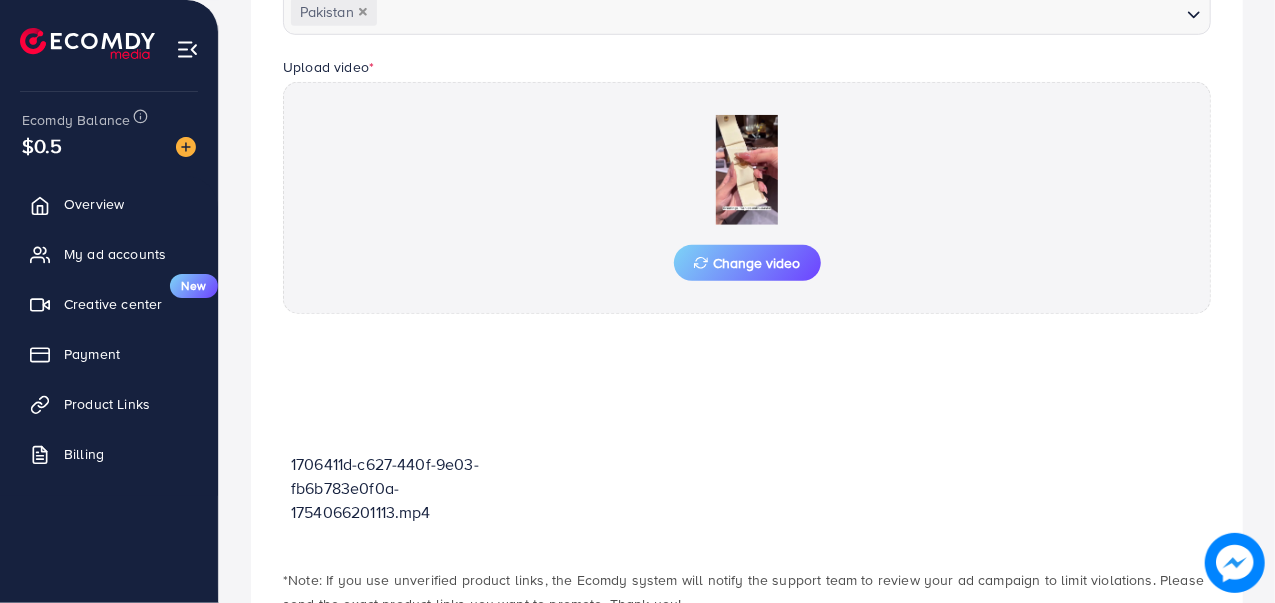 scroll, scrollTop: 716, scrollLeft: 0, axis: vertical 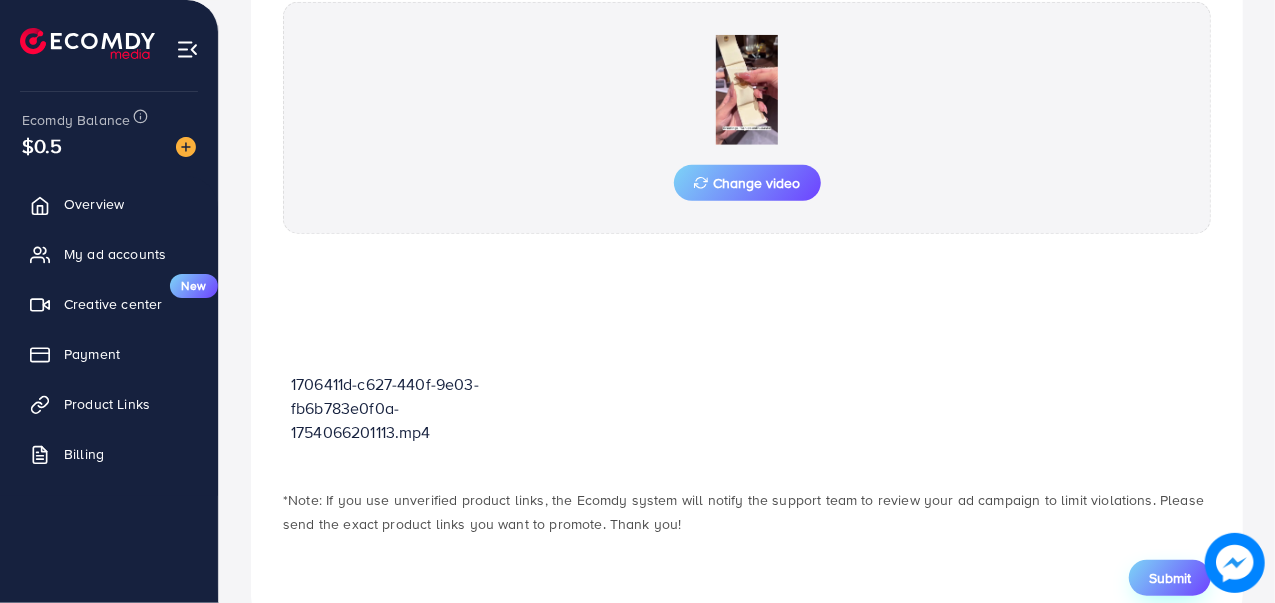 click on "Submit" at bounding box center (1170, 578) 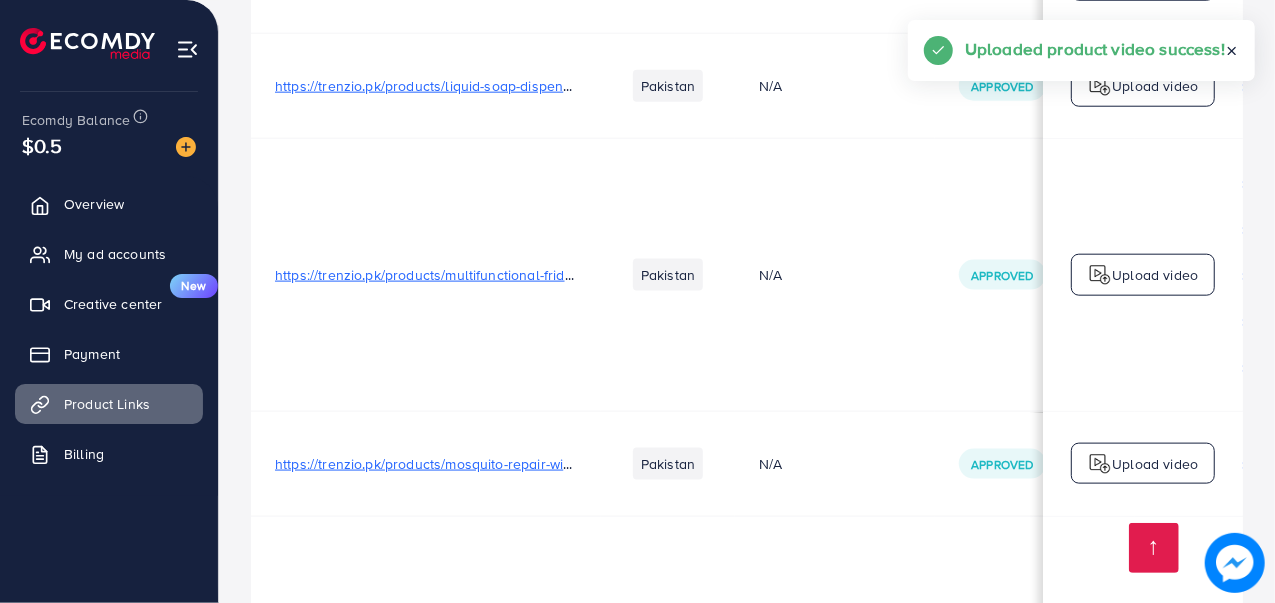 scroll, scrollTop: 1271, scrollLeft: 0, axis: vertical 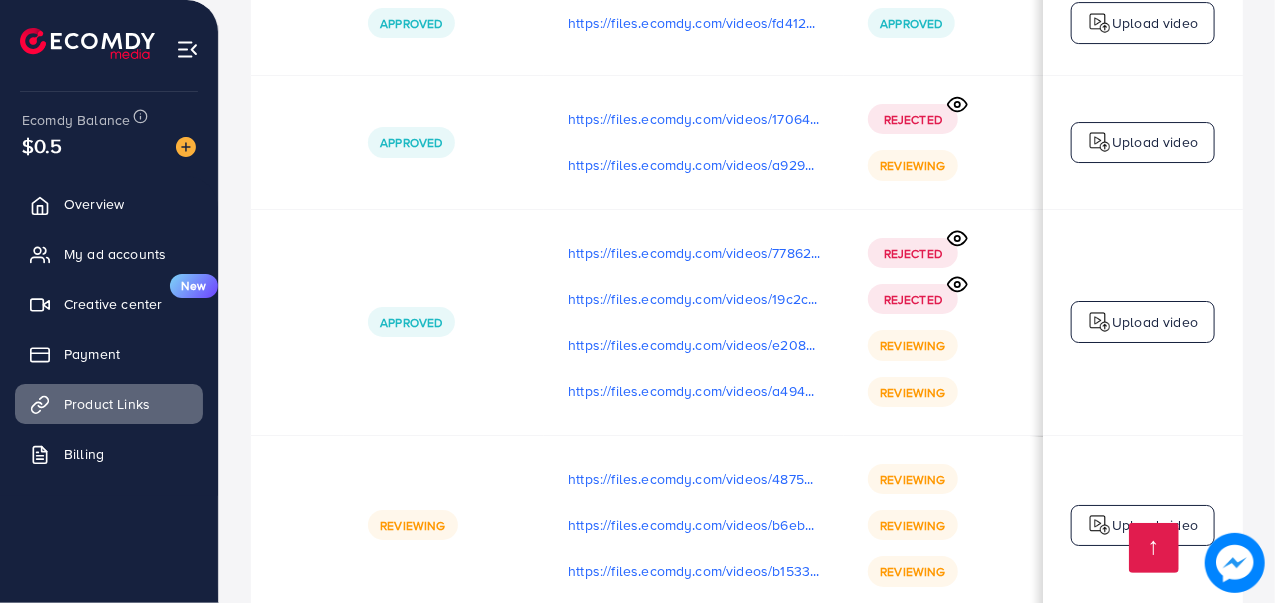 click on "Upload video" at bounding box center [1155, 142] 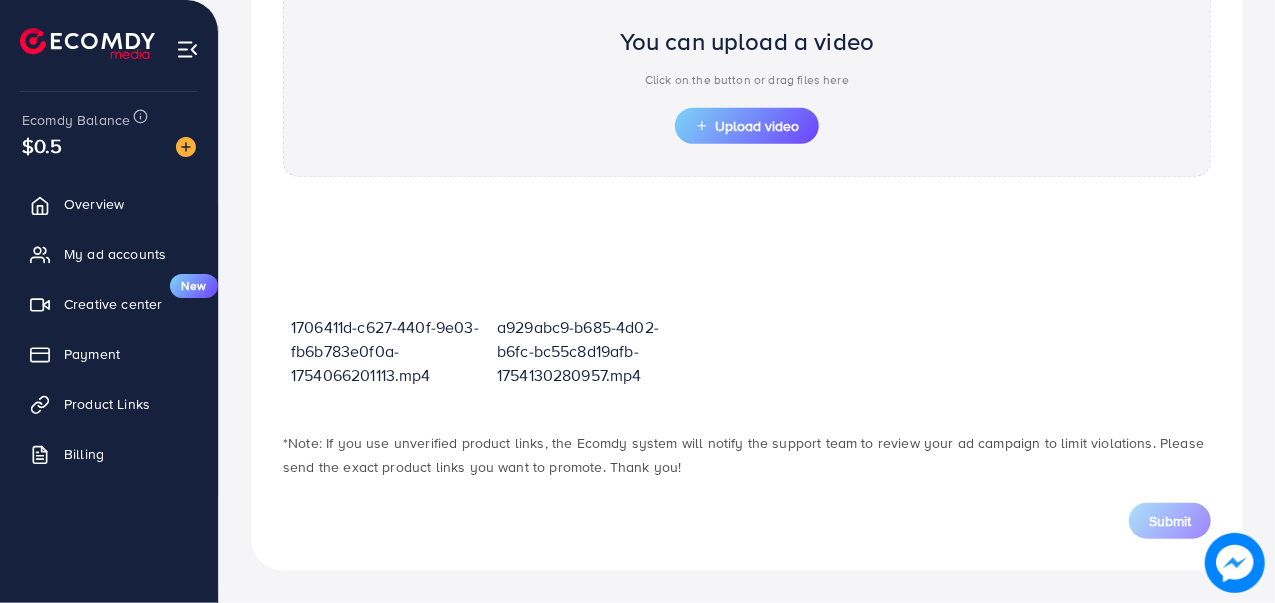 scroll, scrollTop: 716, scrollLeft: 0, axis: vertical 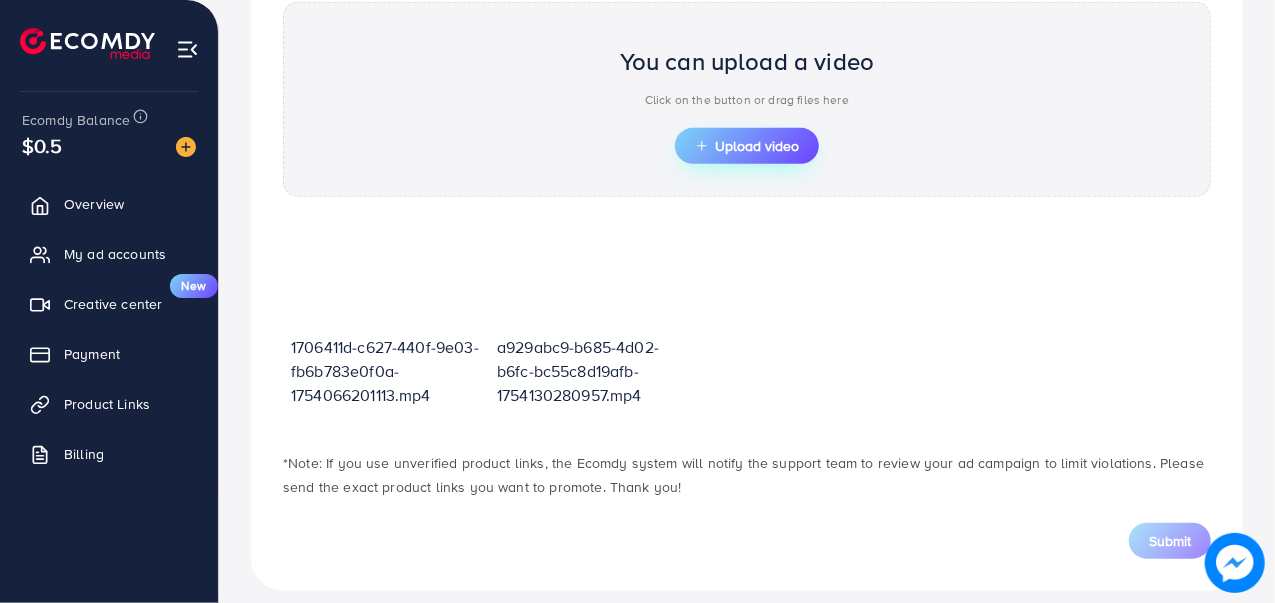 click on "Upload video" at bounding box center [747, 146] 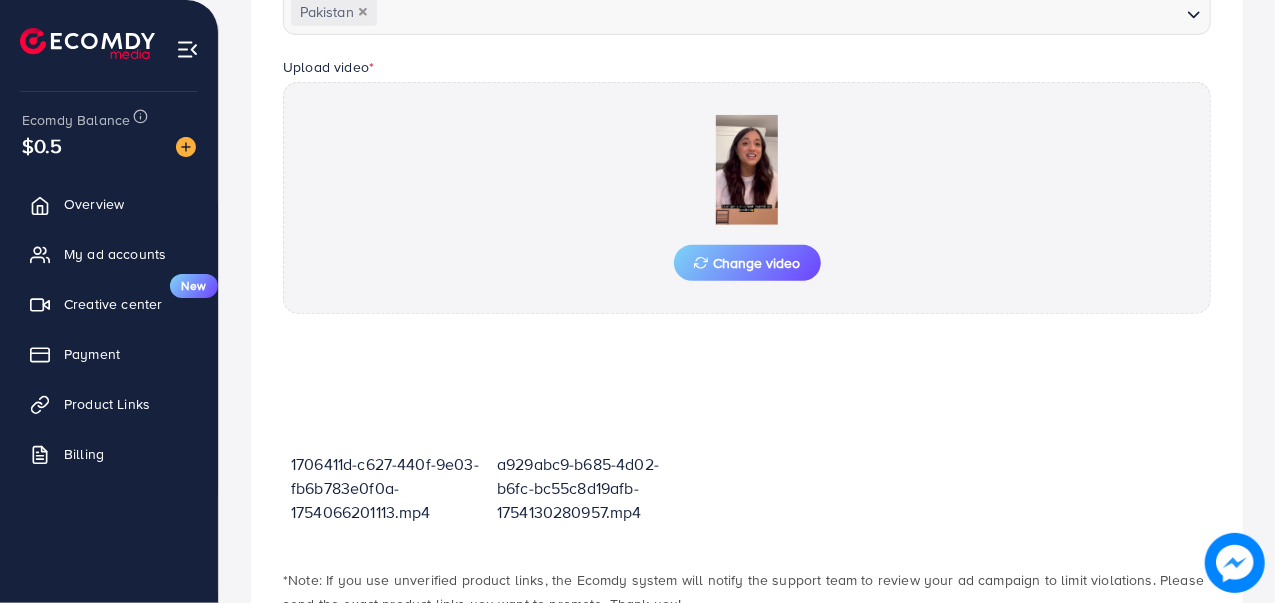 scroll, scrollTop: 716, scrollLeft: 0, axis: vertical 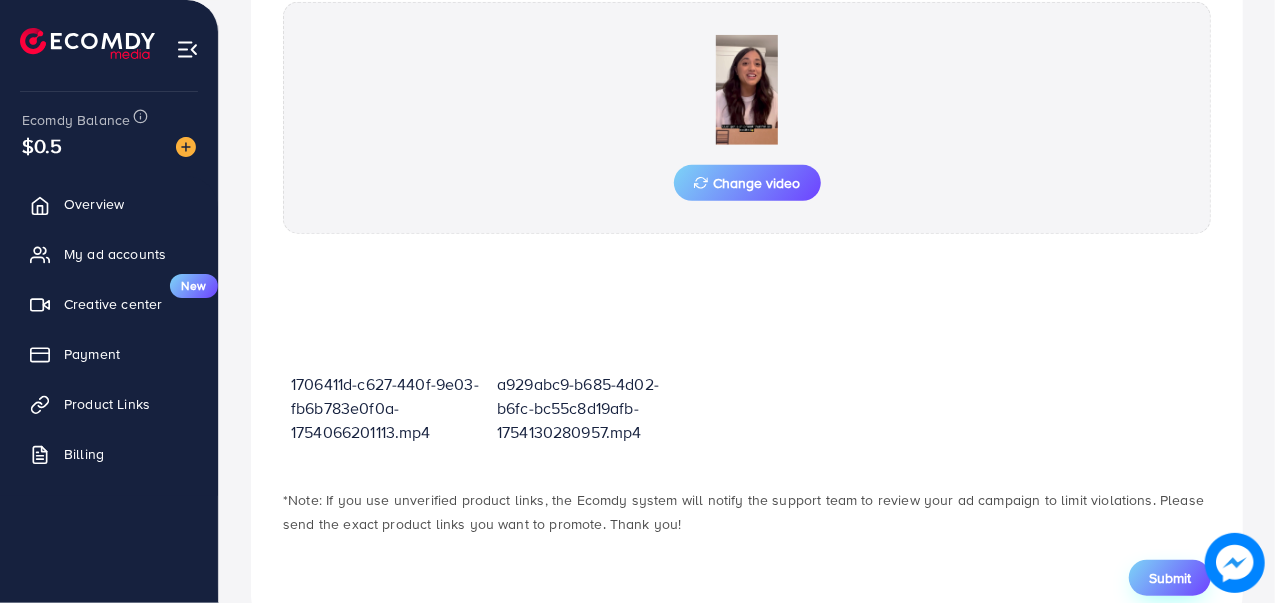 click on "Submit" at bounding box center (1170, 578) 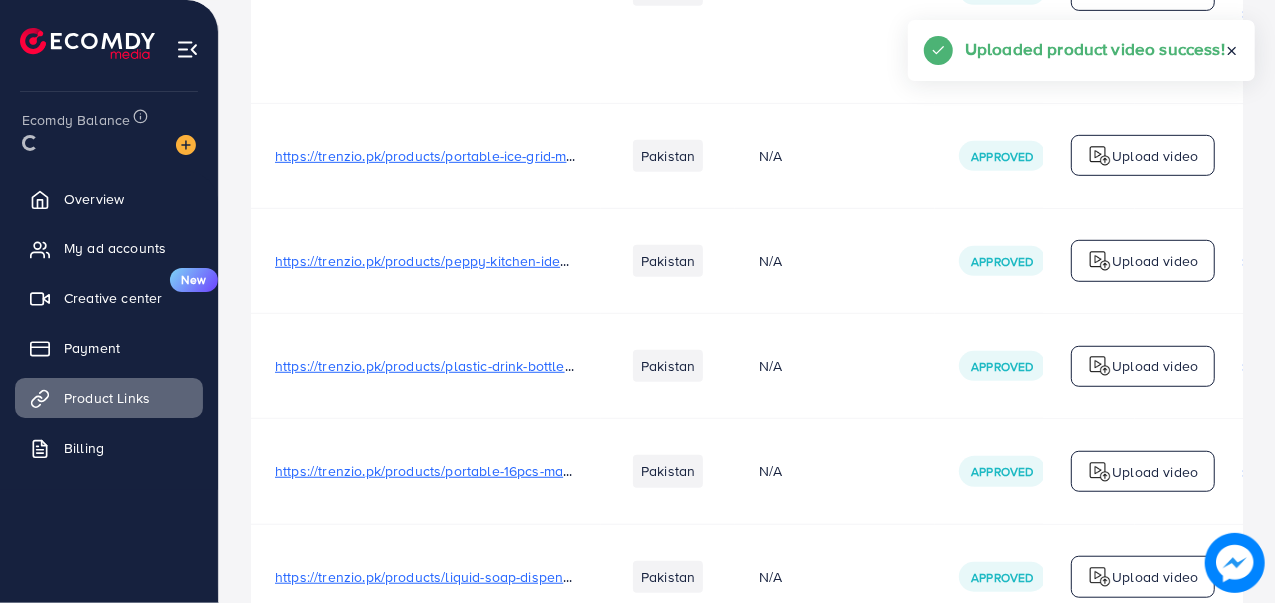 scroll, scrollTop: 0, scrollLeft: 0, axis: both 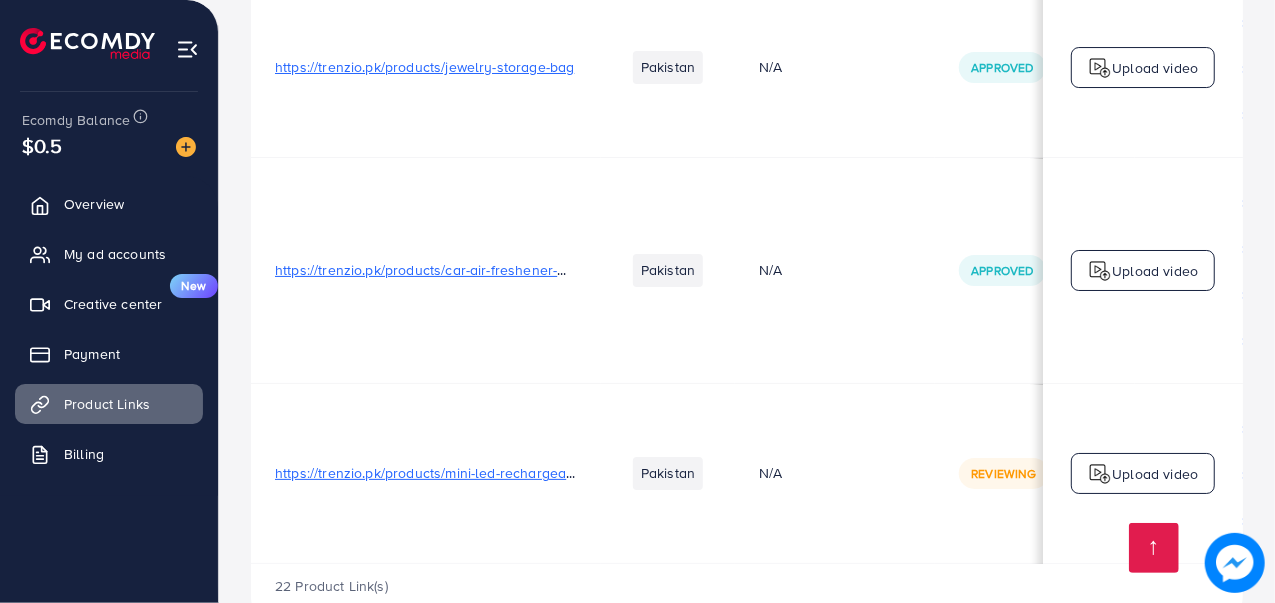 click on "https://trenzio.pk/products/car-air-freshener-mini-air-conditioning" at bounding box center [480, 270] 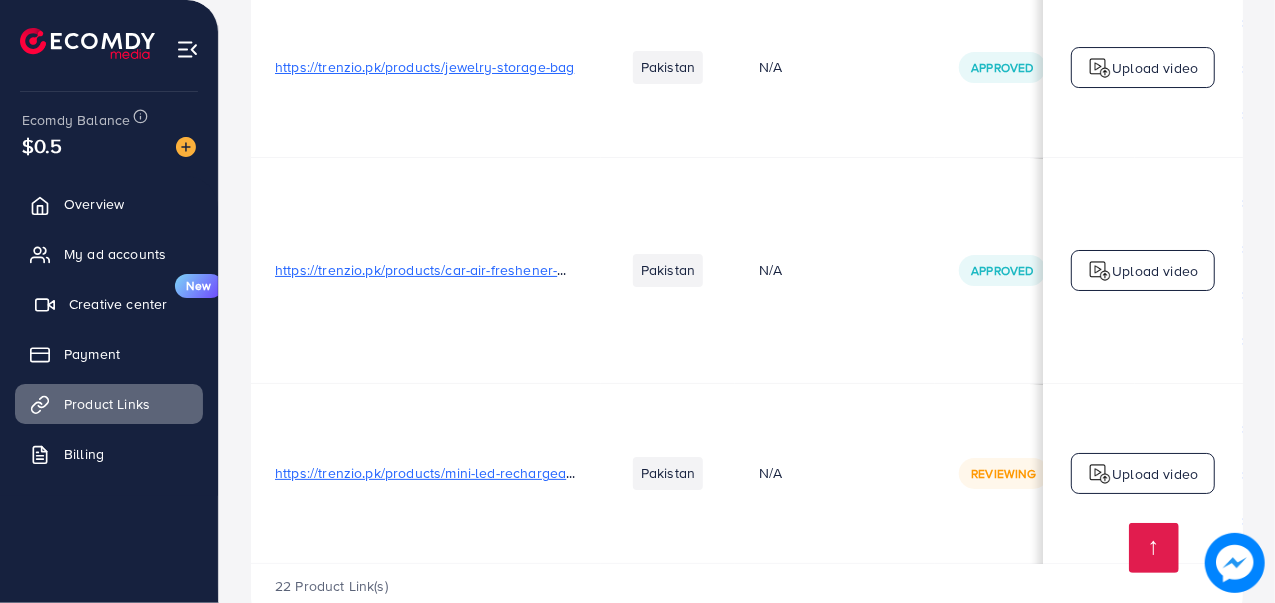 click on "Creative center" at bounding box center (118, 304) 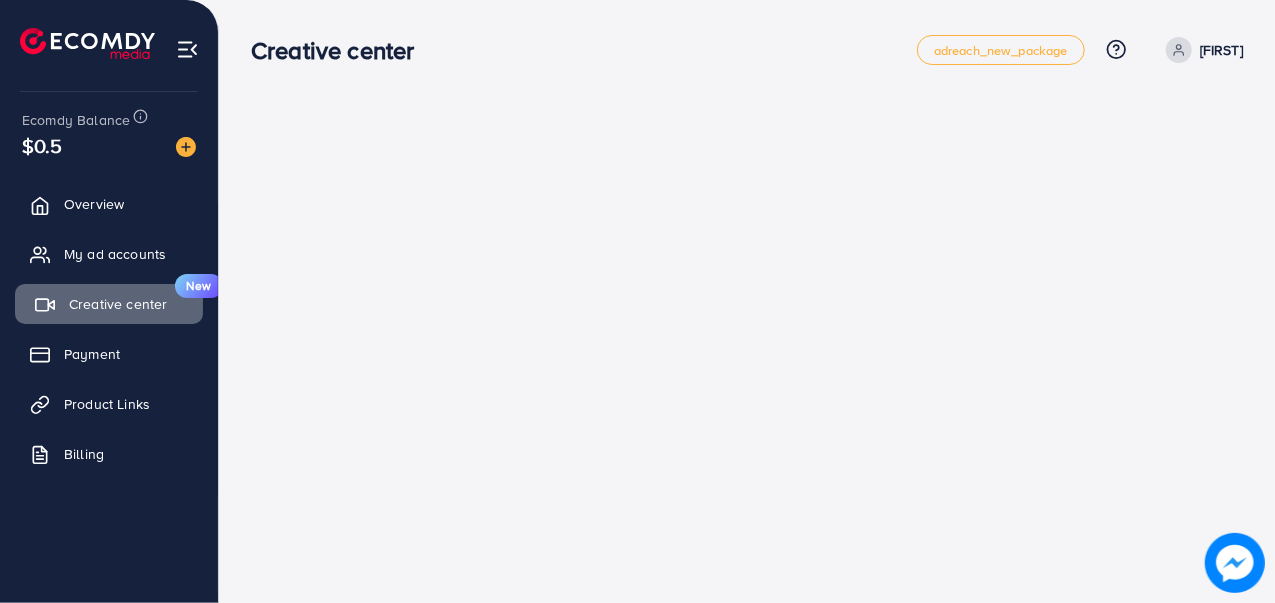 scroll, scrollTop: 0, scrollLeft: 0, axis: both 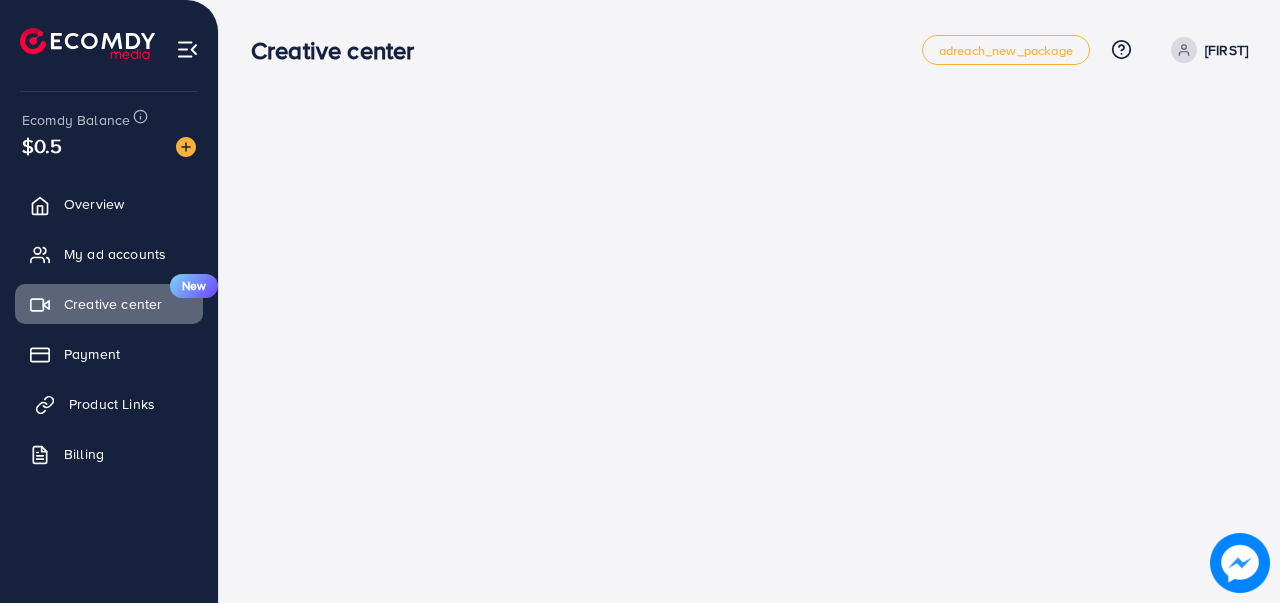 click on "Product Links" at bounding box center (112, 404) 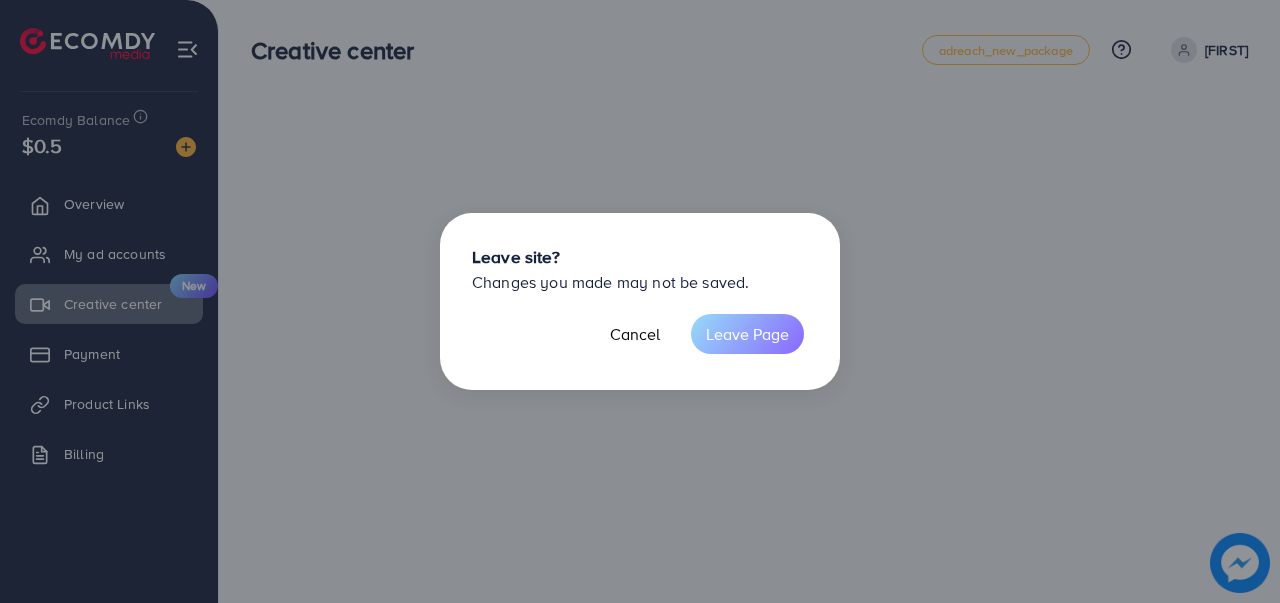 click on "Leave Page" at bounding box center (747, 334) 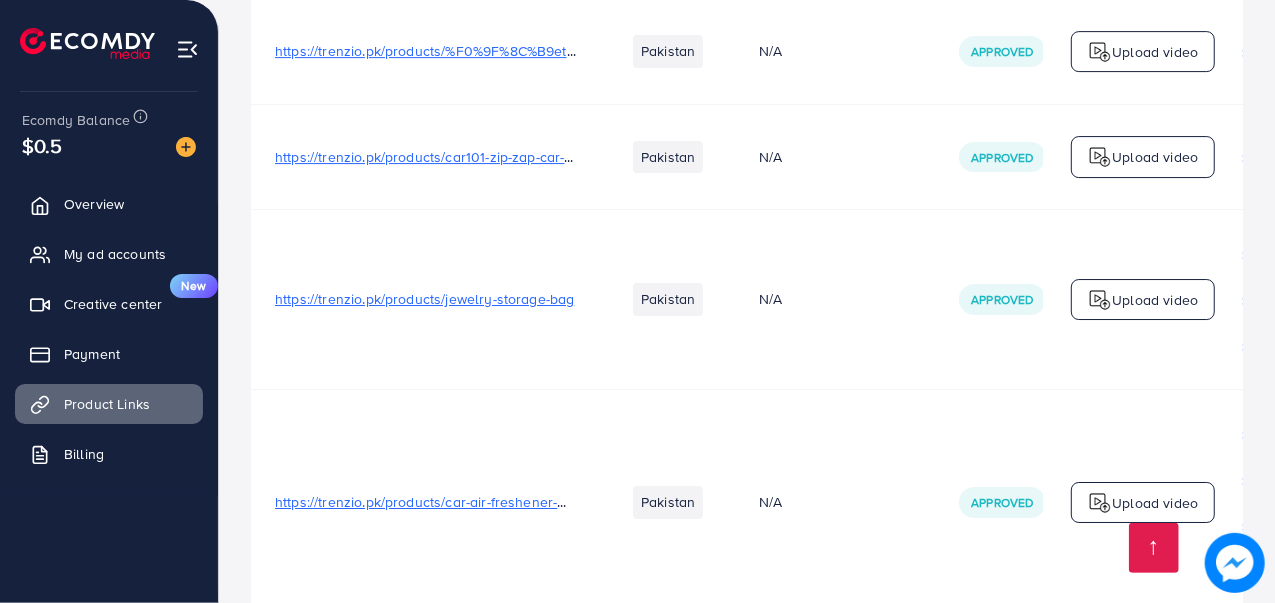 scroll, scrollTop: 3862, scrollLeft: 0, axis: vertical 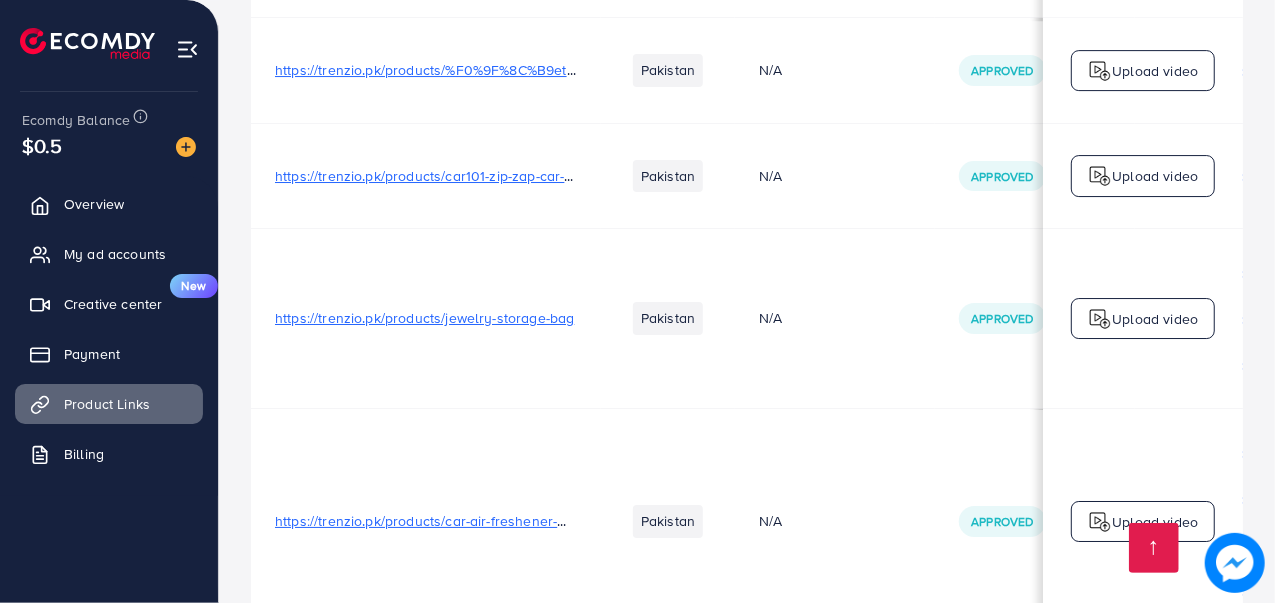 click on "https://trenzio.pk/products/car101-zip-zap-car-duster-with-ceramic-wax-infused-fibres" at bounding box center [543, 176] 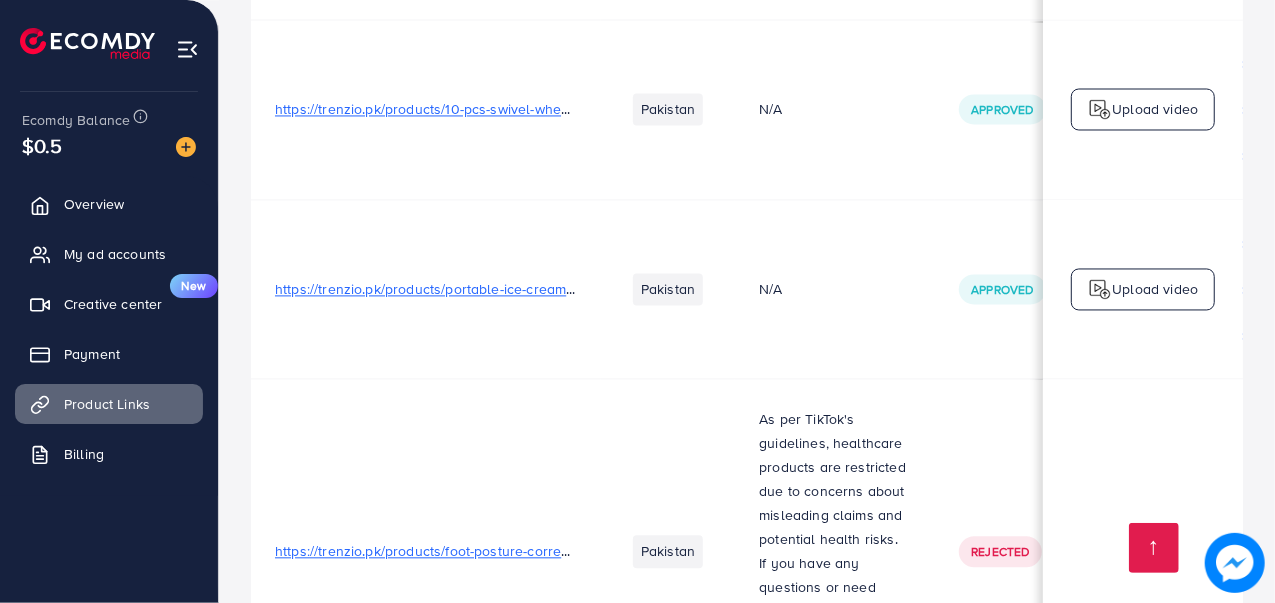 scroll, scrollTop: 2312, scrollLeft: 0, axis: vertical 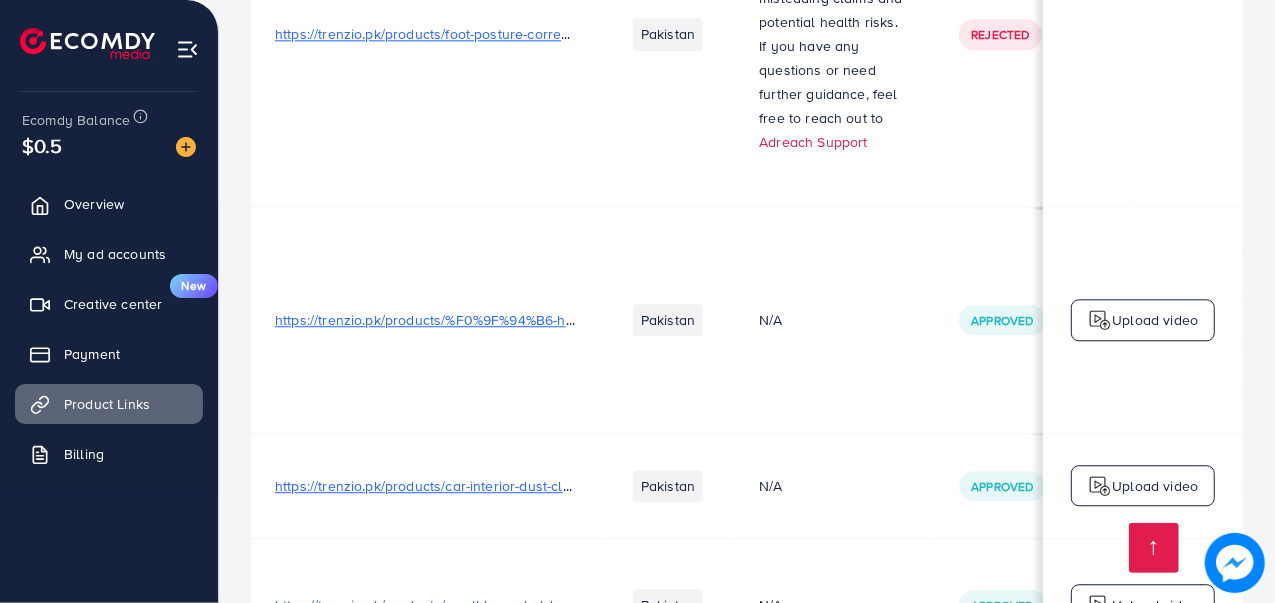 click on "https://trenzio.pk/products/%F0%9F%94%B6-hexagon-cuff-bangle" at bounding box center (483, 320) 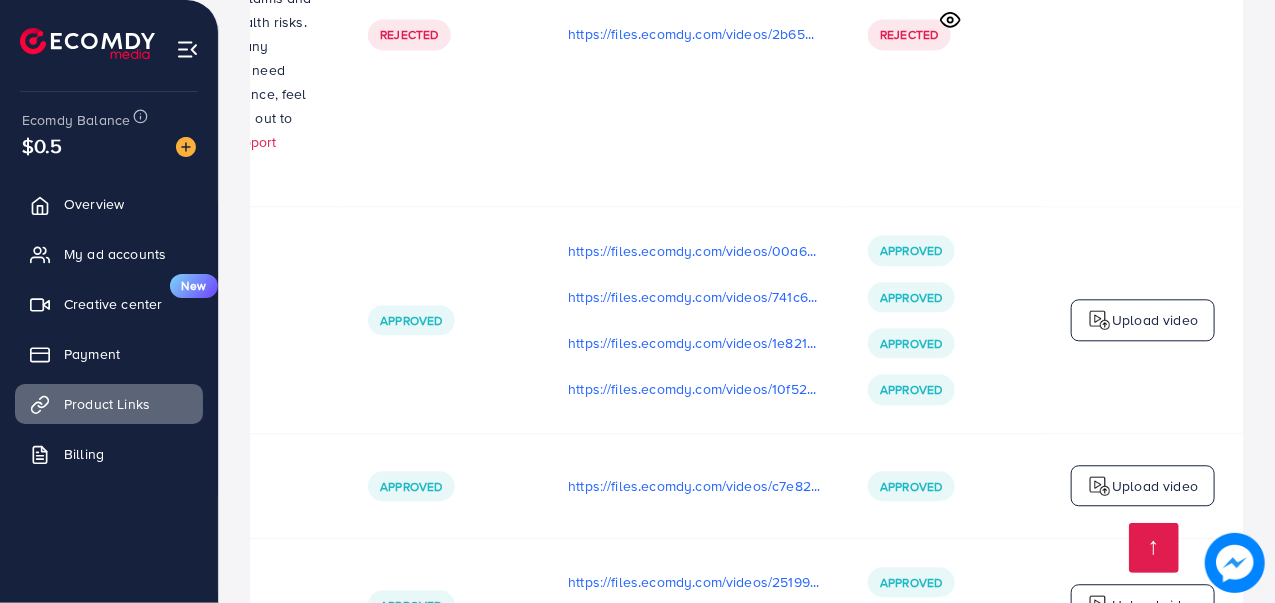 scroll, scrollTop: 0, scrollLeft: 591, axis: horizontal 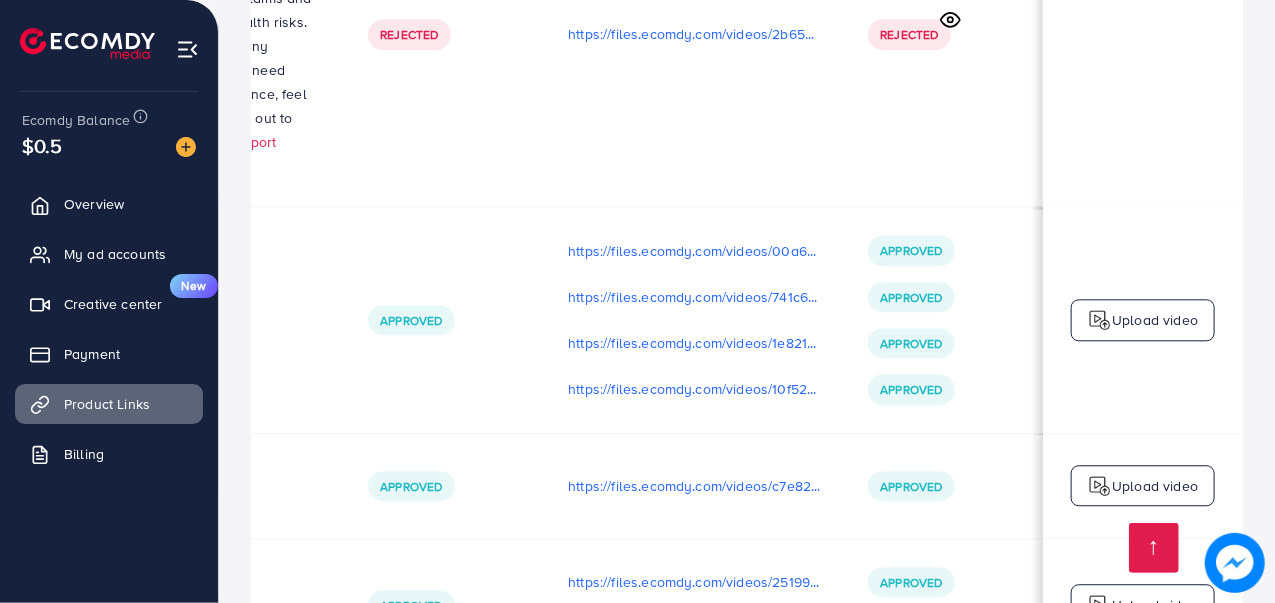 click on "Upload video" at bounding box center [1143, 320] 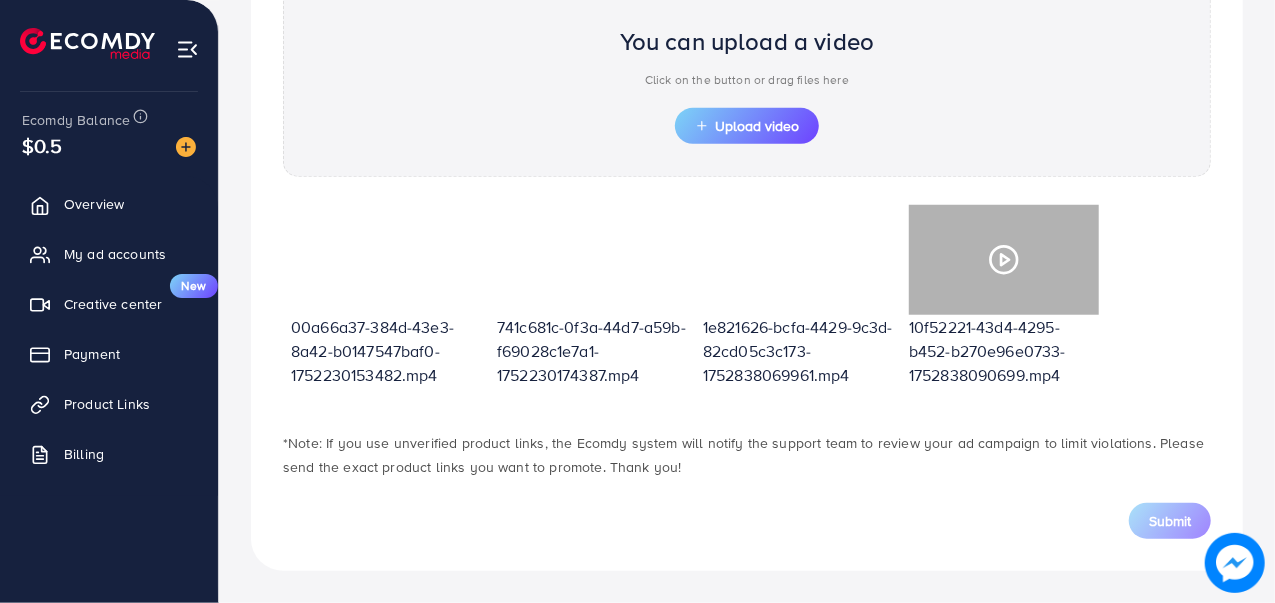 scroll, scrollTop: 716, scrollLeft: 0, axis: vertical 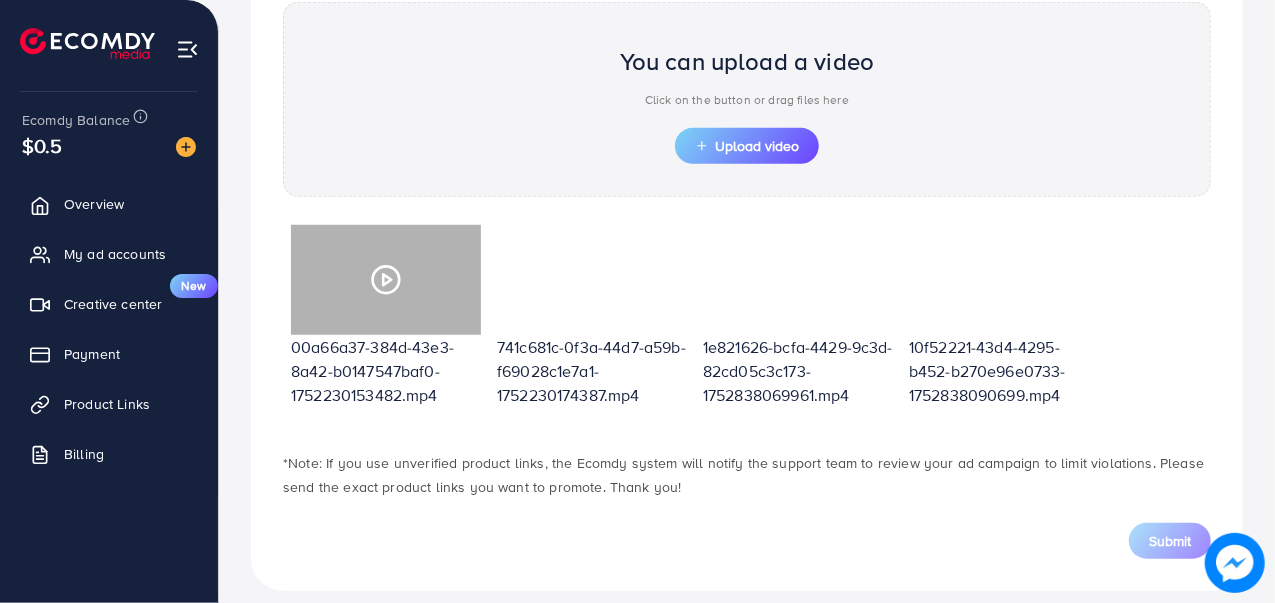 click 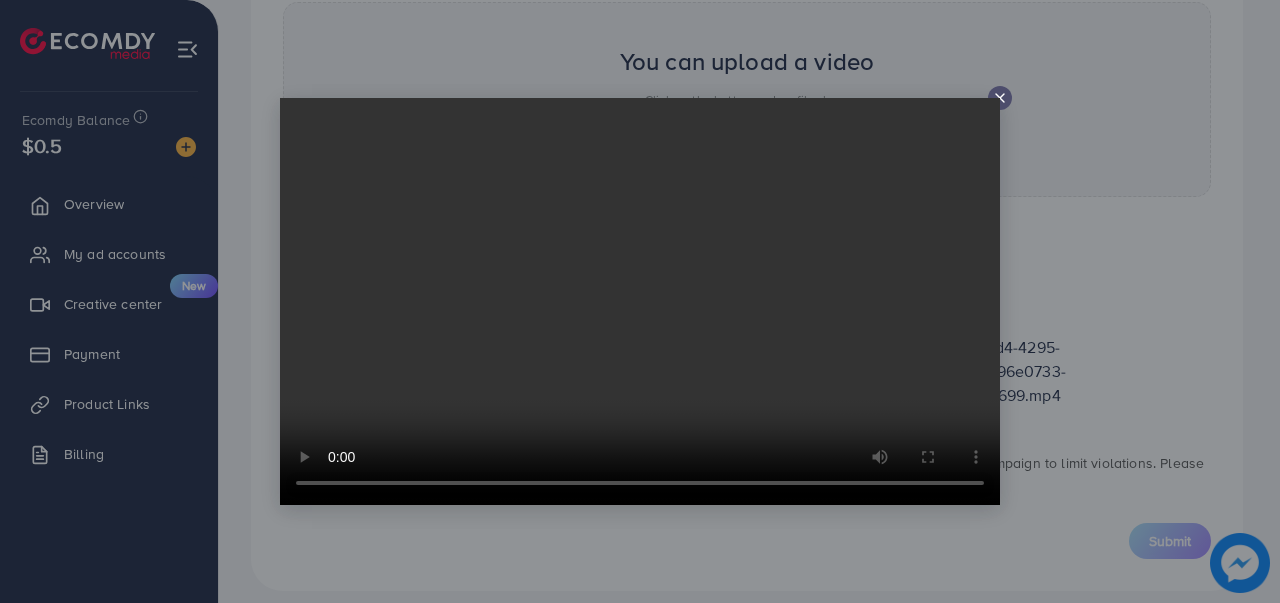 click 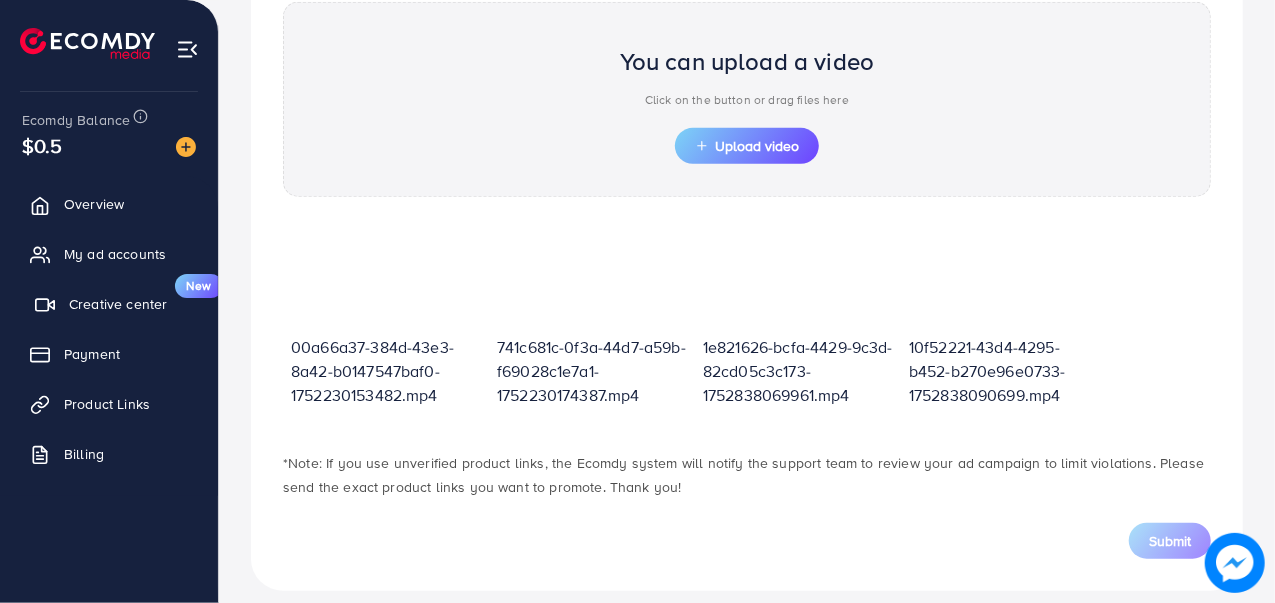 click on "Creative center" at bounding box center (118, 304) 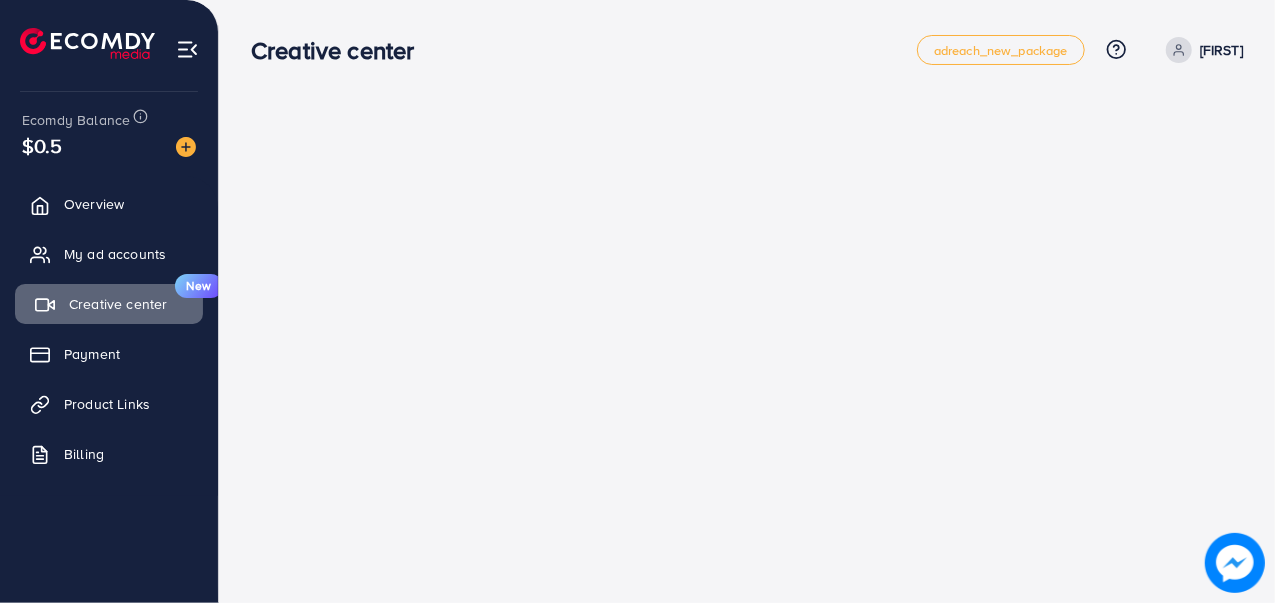 scroll, scrollTop: 0, scrollLeft: 0, axis: both 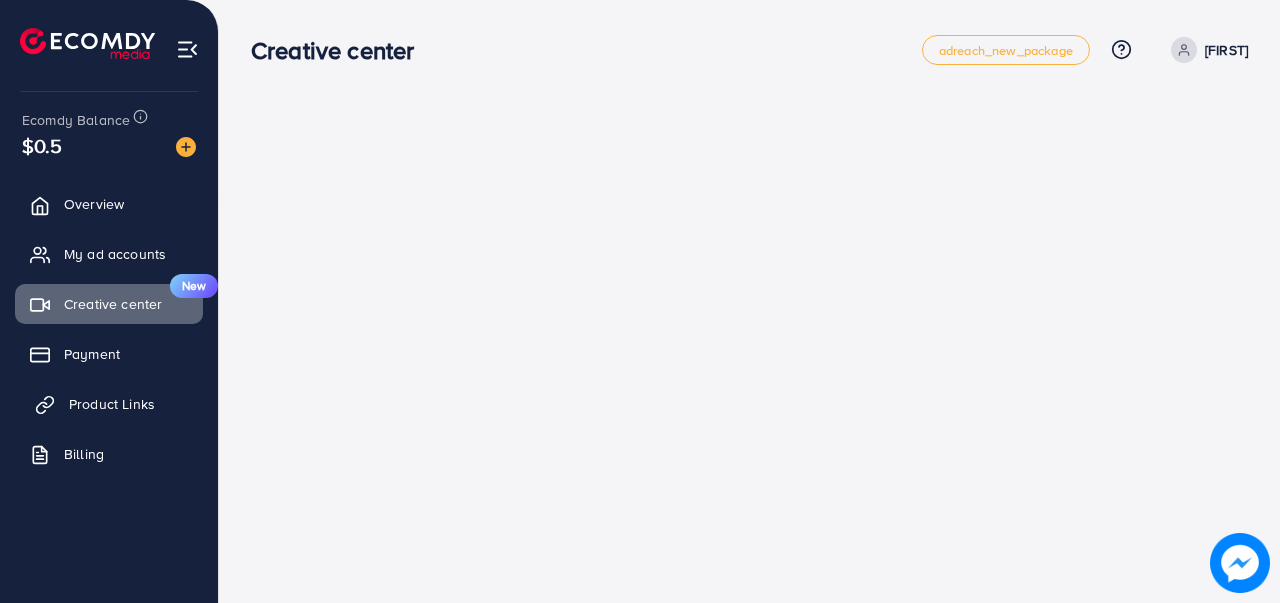 click on "Product Links" at bounding box center [109, 404] 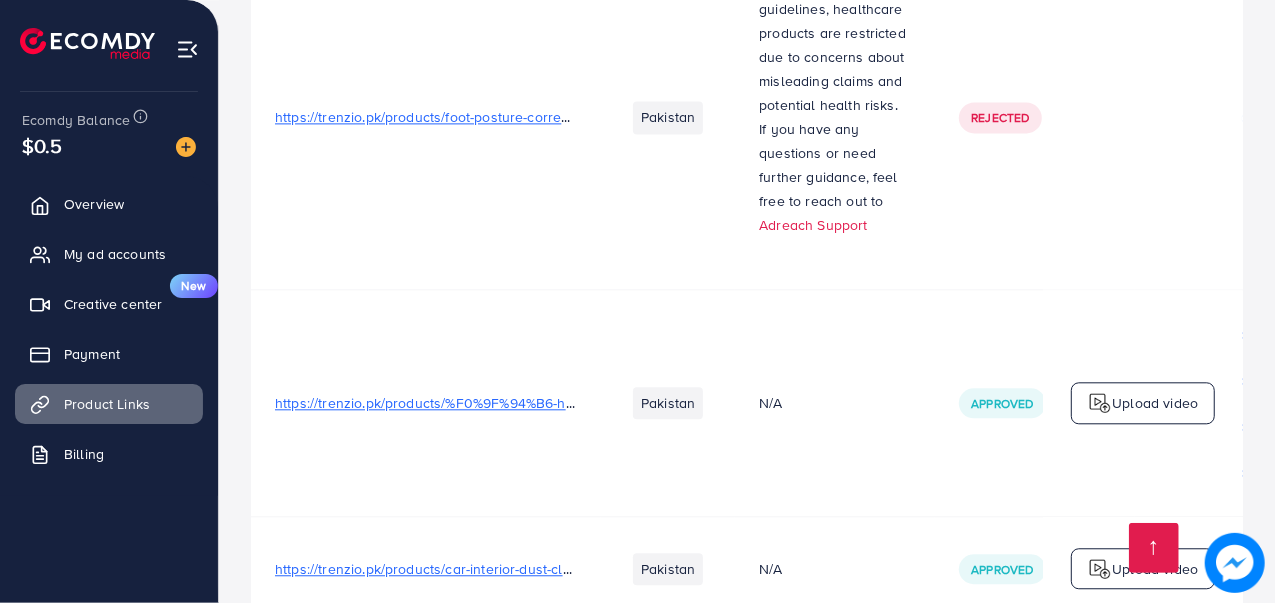 scroll, scrollTop: 3862, scrollLeft: 0, axis: vertical 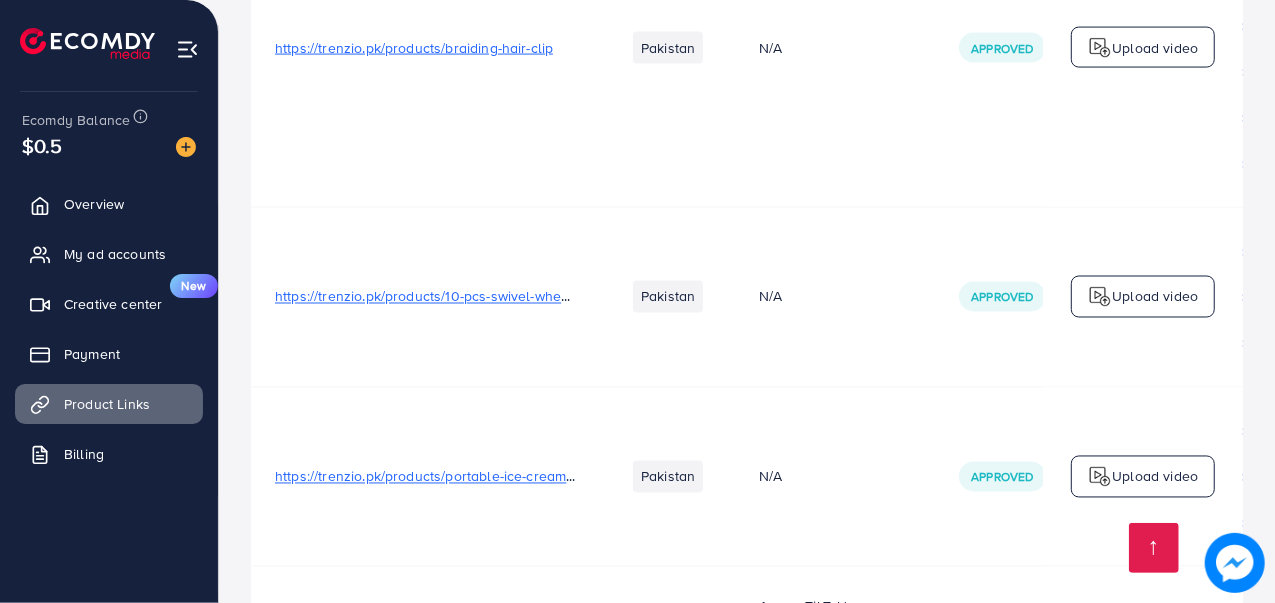 drag, startPoint x: 523, startPoint y: 324, endPoint x: 433, endPoint y: 250, distance: 116.51609 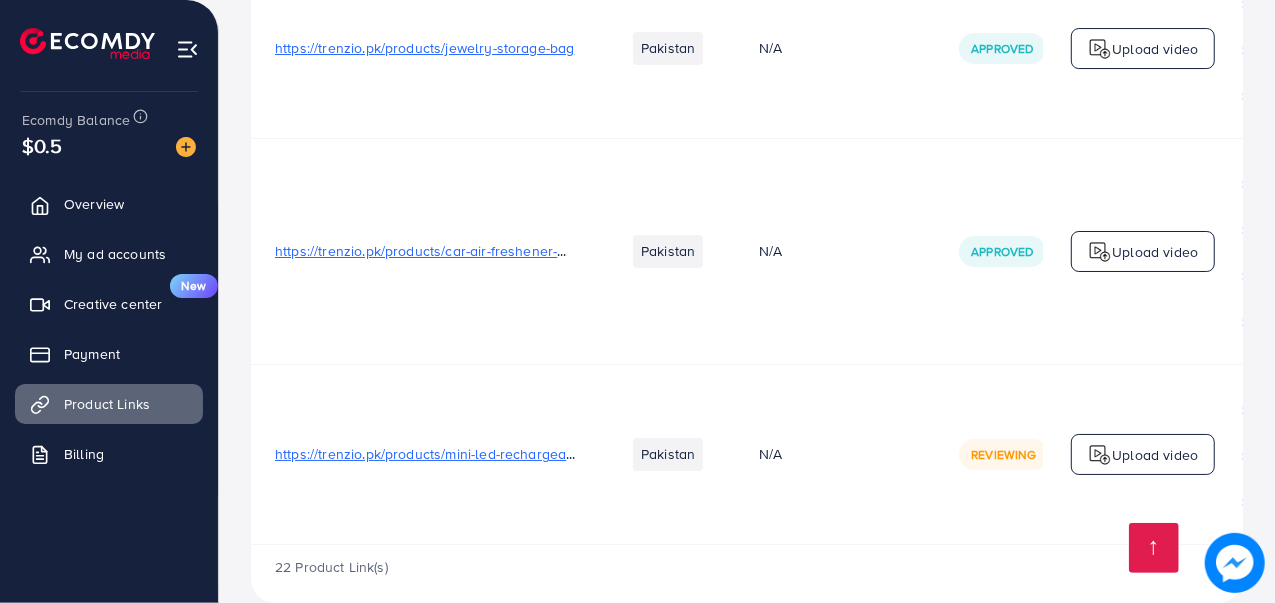 scroll, scrollTop: 3862, scrollLeft: 0, axis: vertical 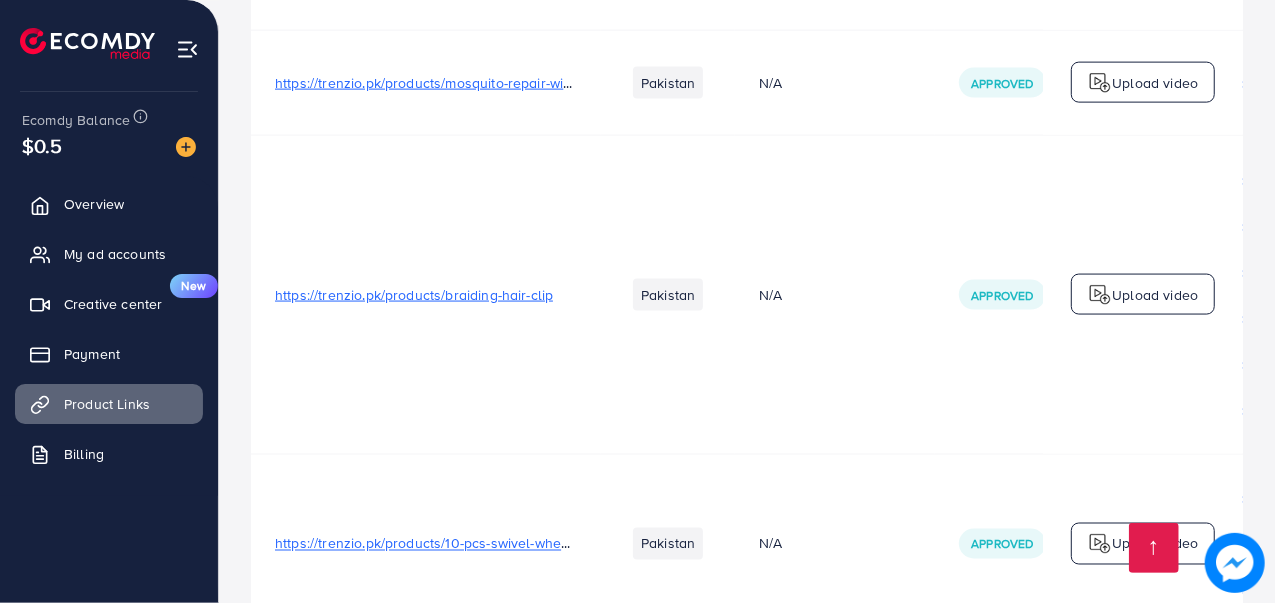drag, startPoint x: 580, startPoint y: 385, endPoint x: 577, endPoint y: 447, distance: 62.072536 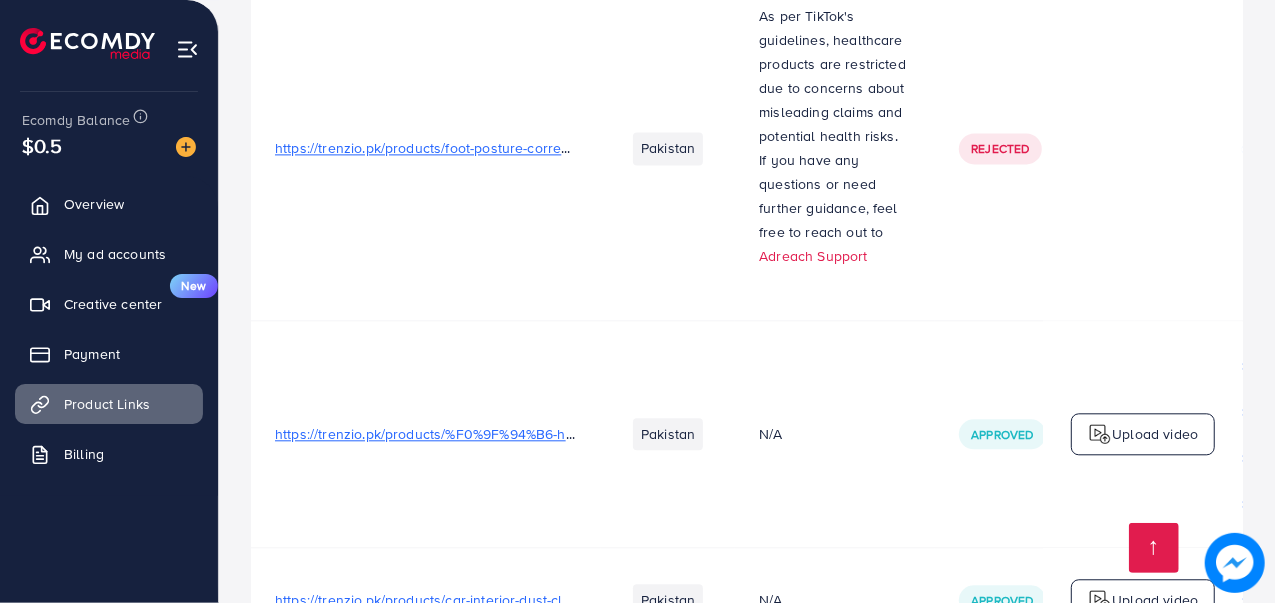 scroll, scrollTop: 2655, scrollLeft: 0, axis: vertical 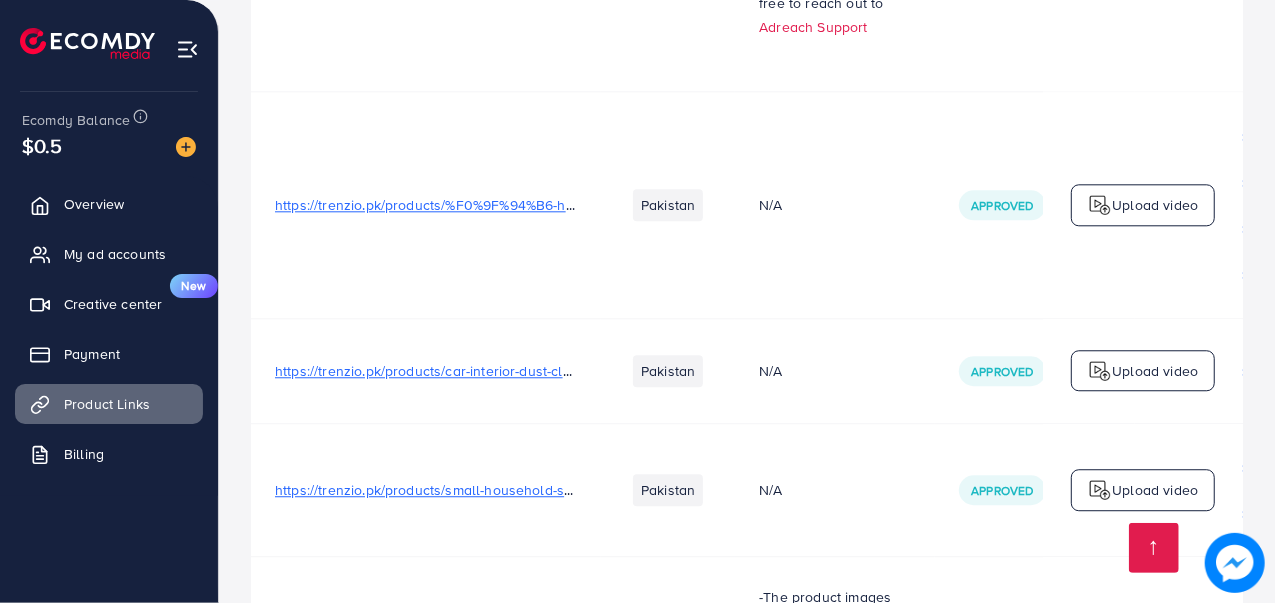 drag, startPoint x: 577, startPoint y: 447, endPoint x: 596, endPoint y: 537, distance: 91.983696 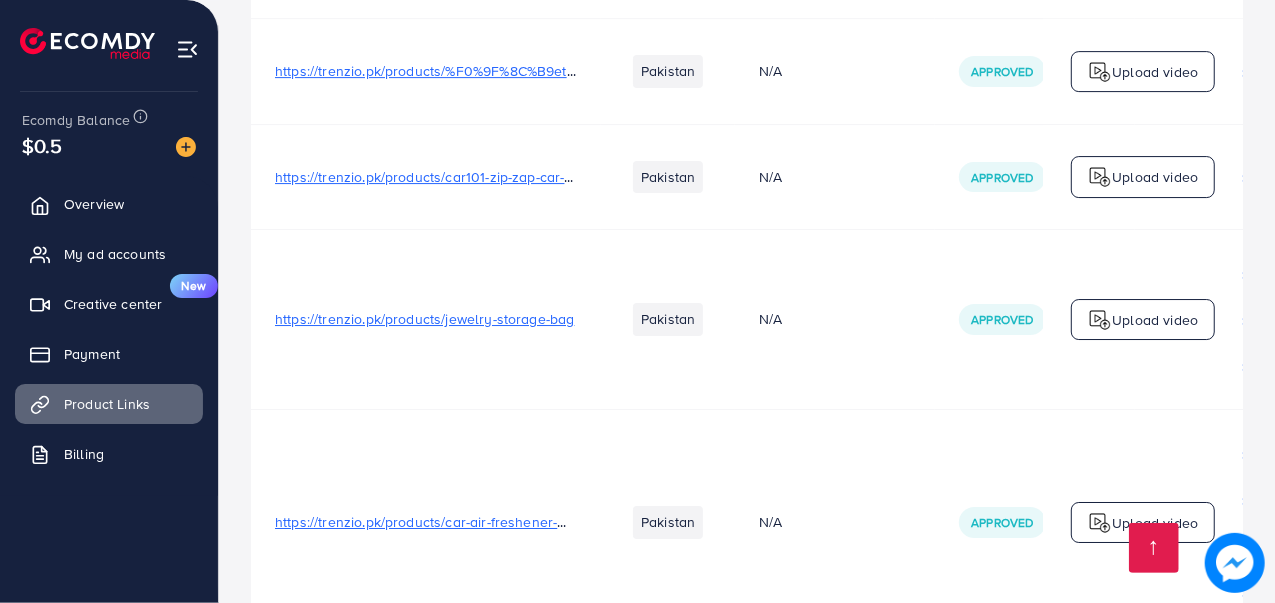 scroll, scrollTop: 3862, scrollLeft: 0, axis: vertical 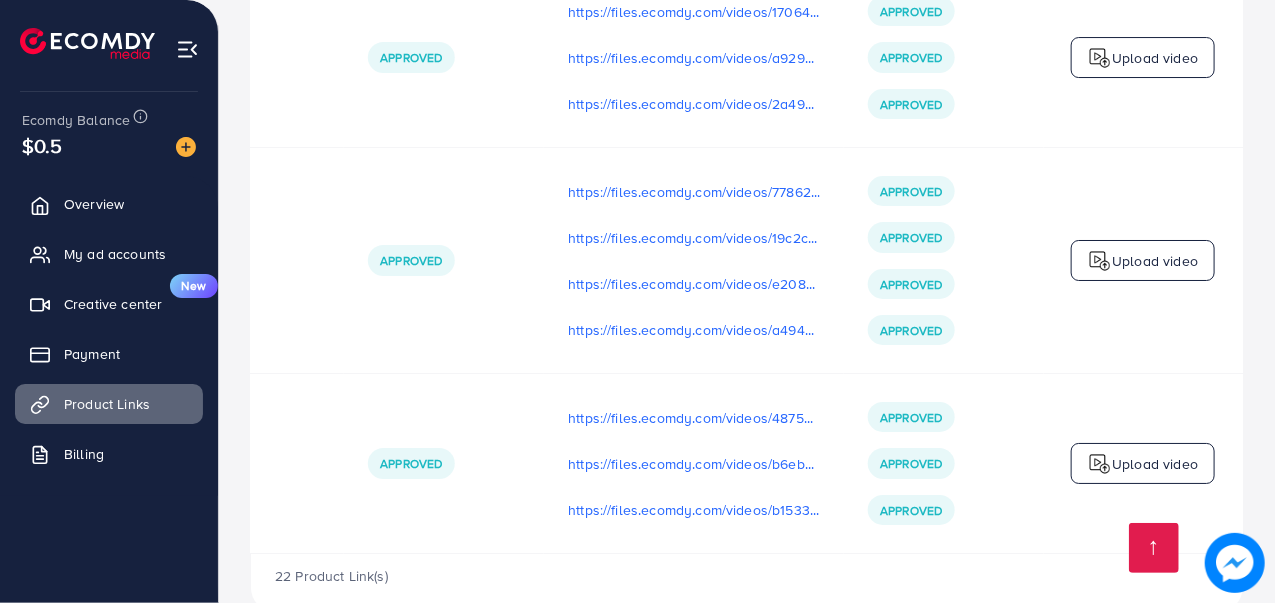 click on "Approved" at bounding box center [444, 260] 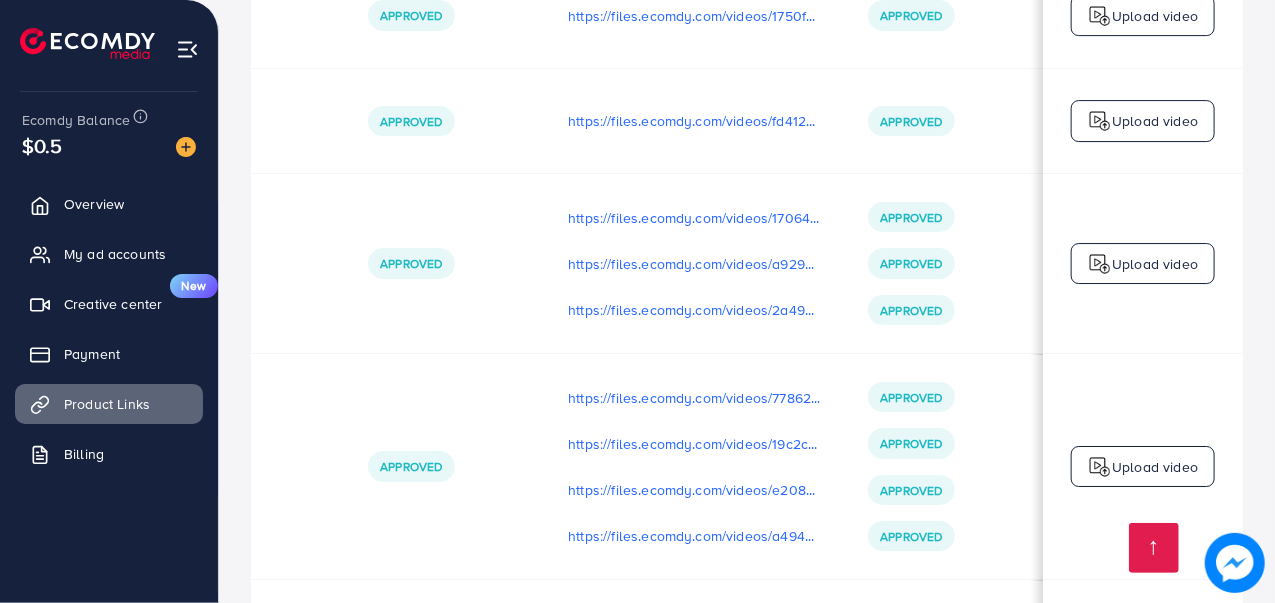 scroll, scrollTop: 3614, scrollLeft: 0, axis: vertical 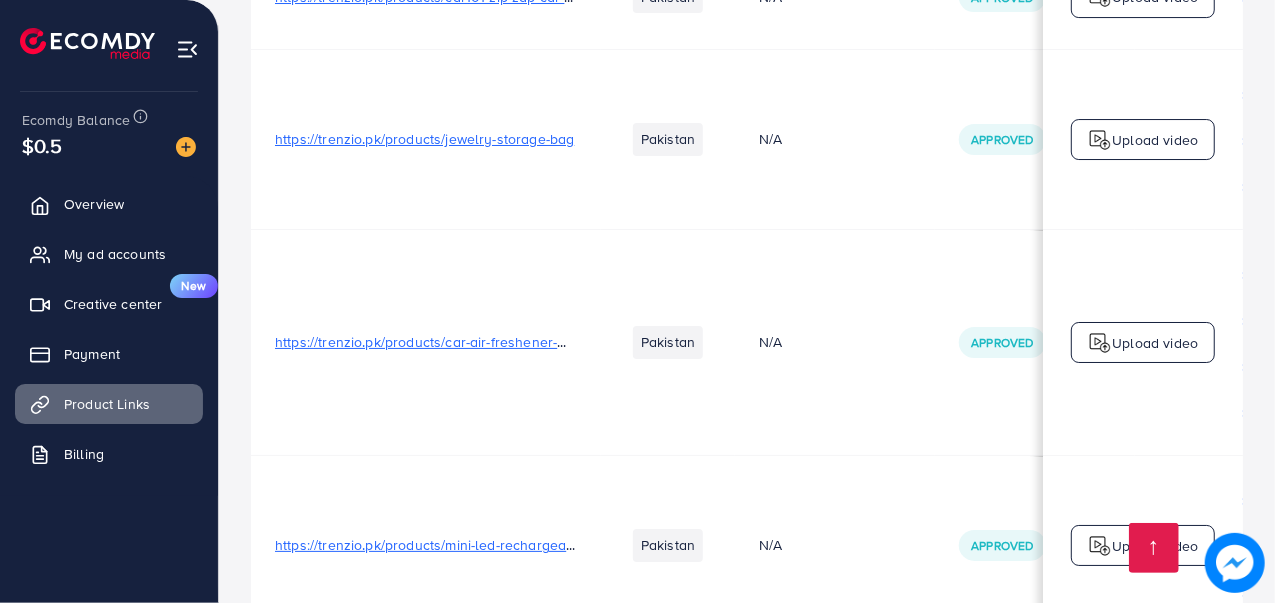 click on "https://trenzio.pk/products/jewelry-storage-bag" at bounding box center (425, 139) 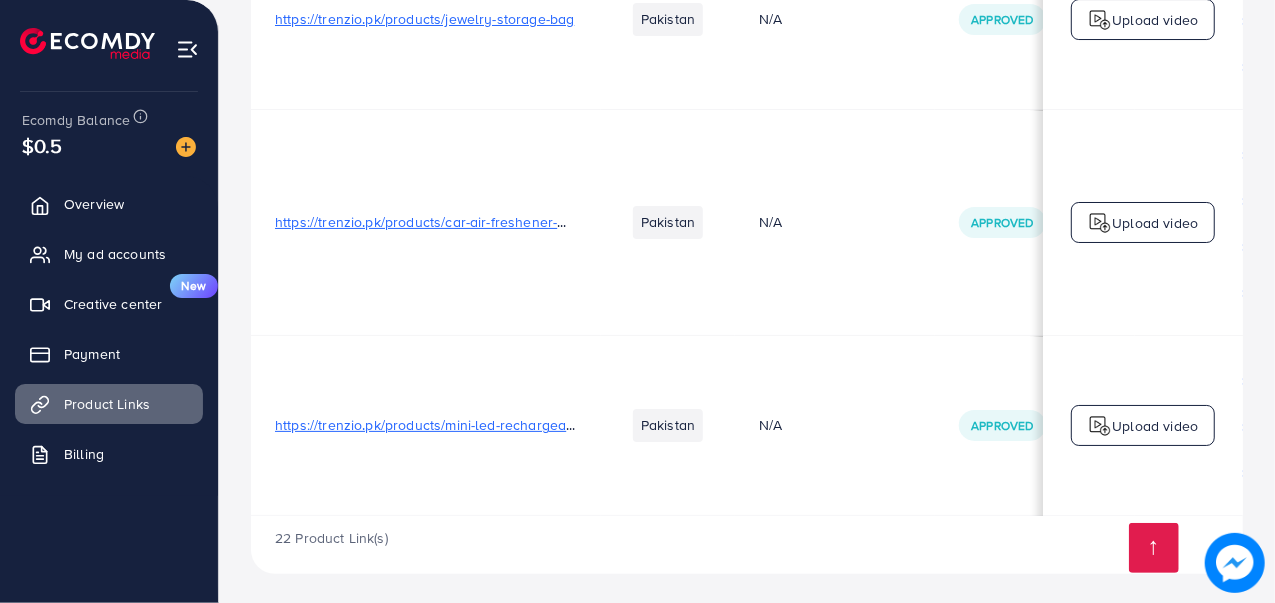 click on "https://trenzio.pk/products/car-air-freshener-mini-air-conditioning" at bounding box center [480, 222] 